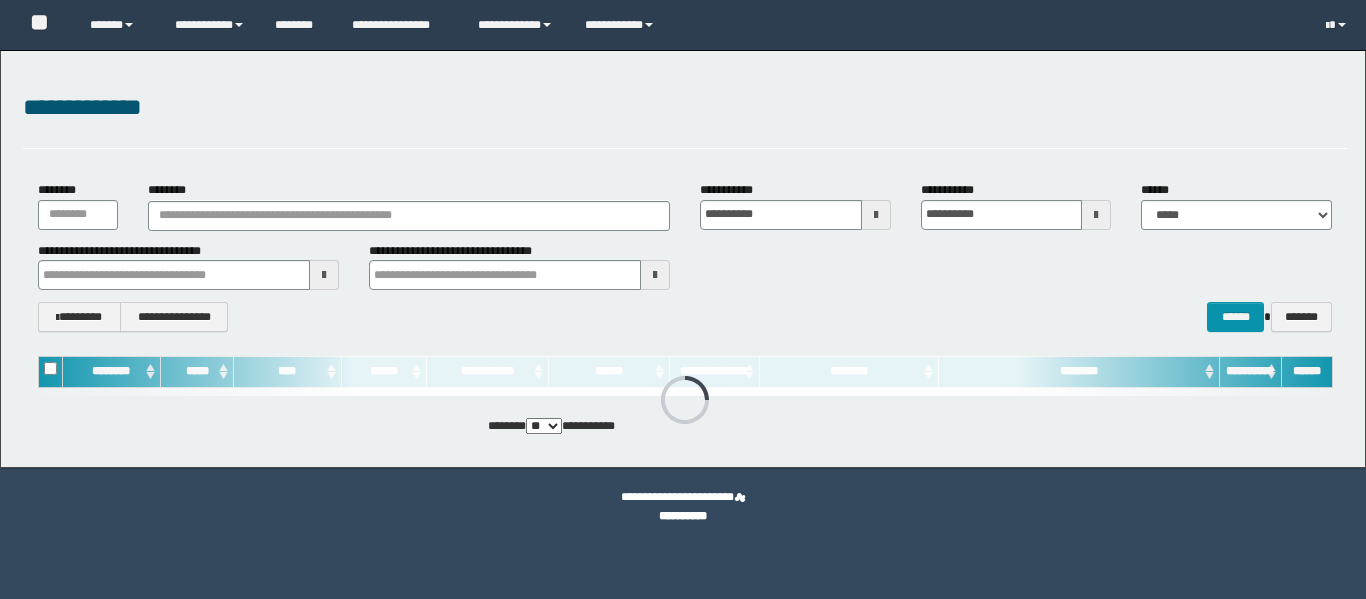 scroll, scrollTop: 0, scrollLeft: 0, axis: both 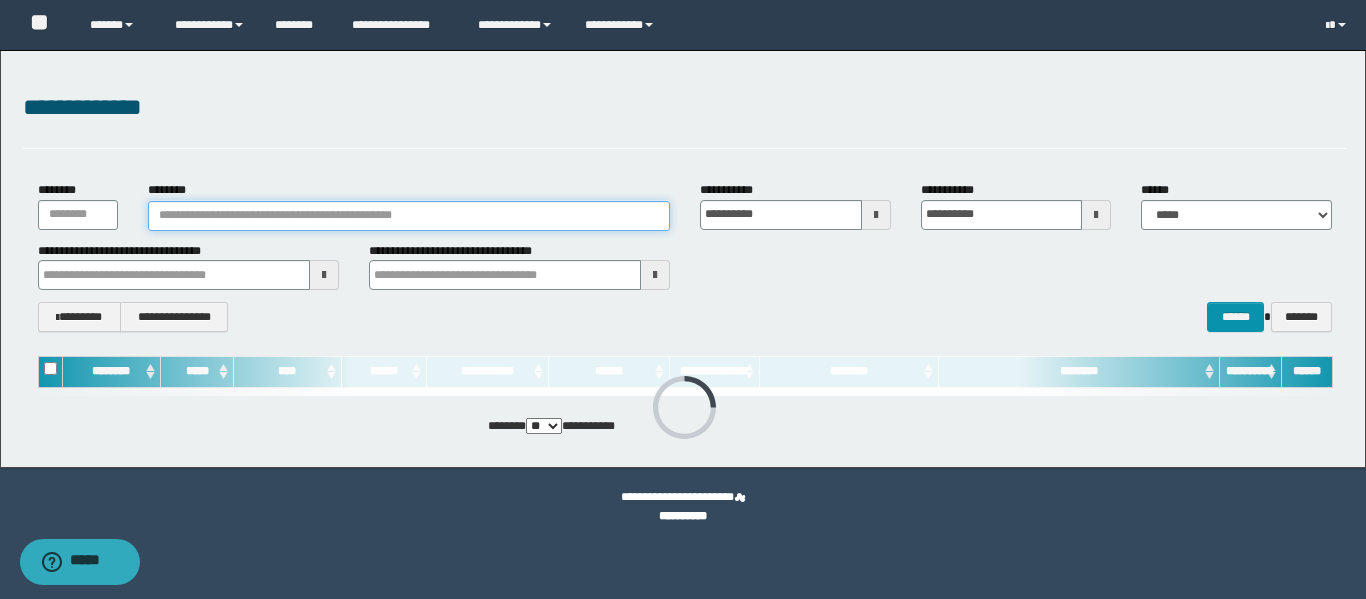 click on "********" at bounding box center (409, 216) 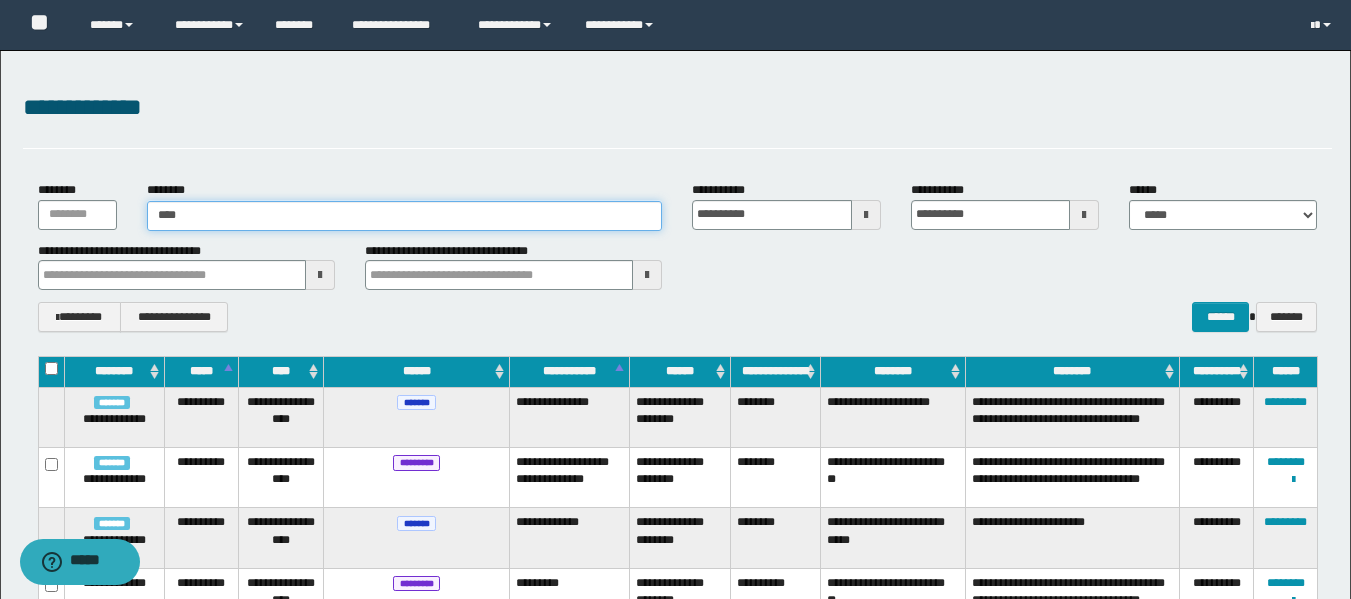 type on "*****" 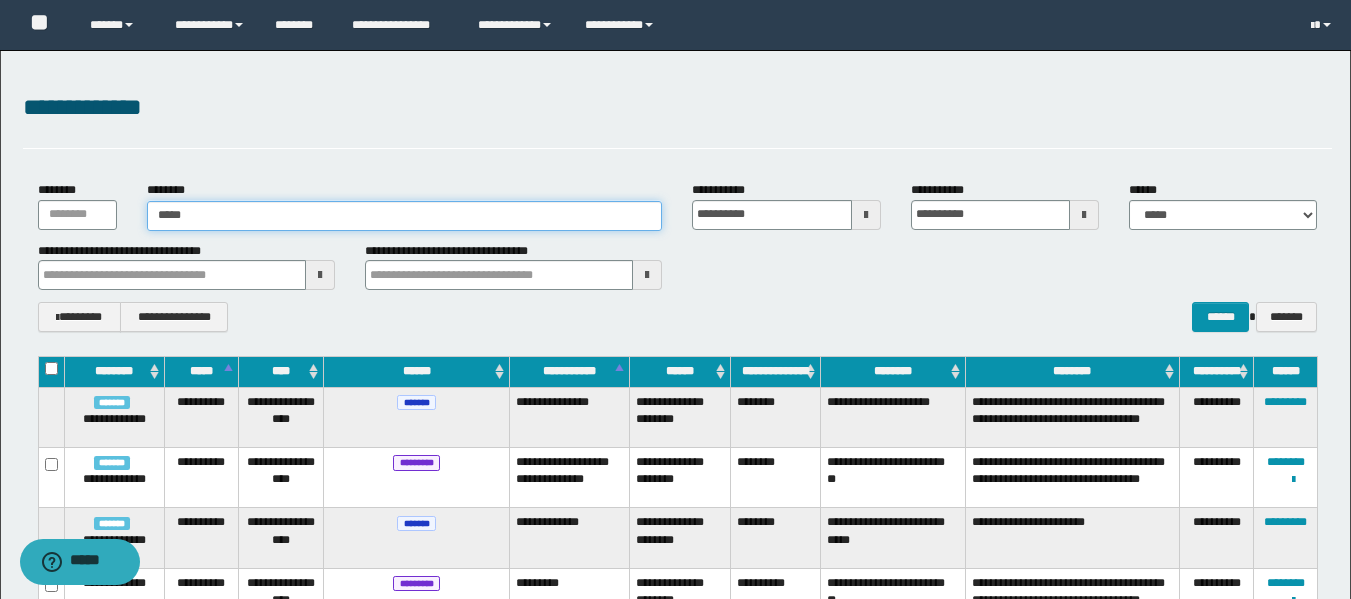 type on "*****" 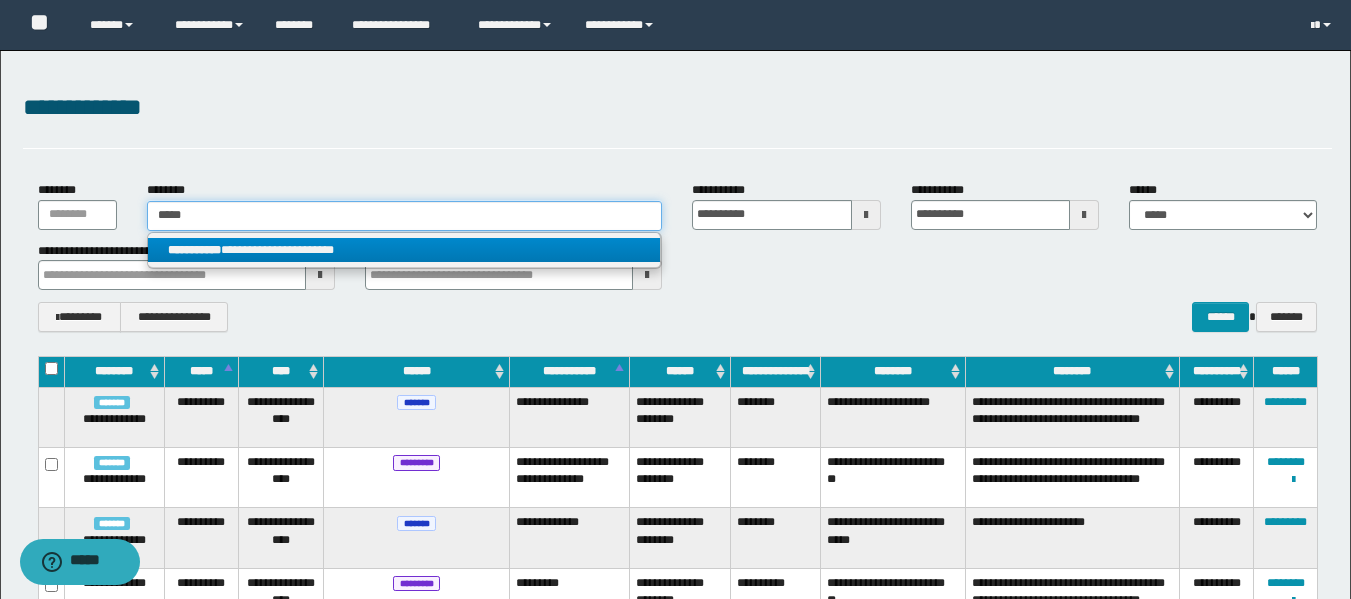 type on "*****" 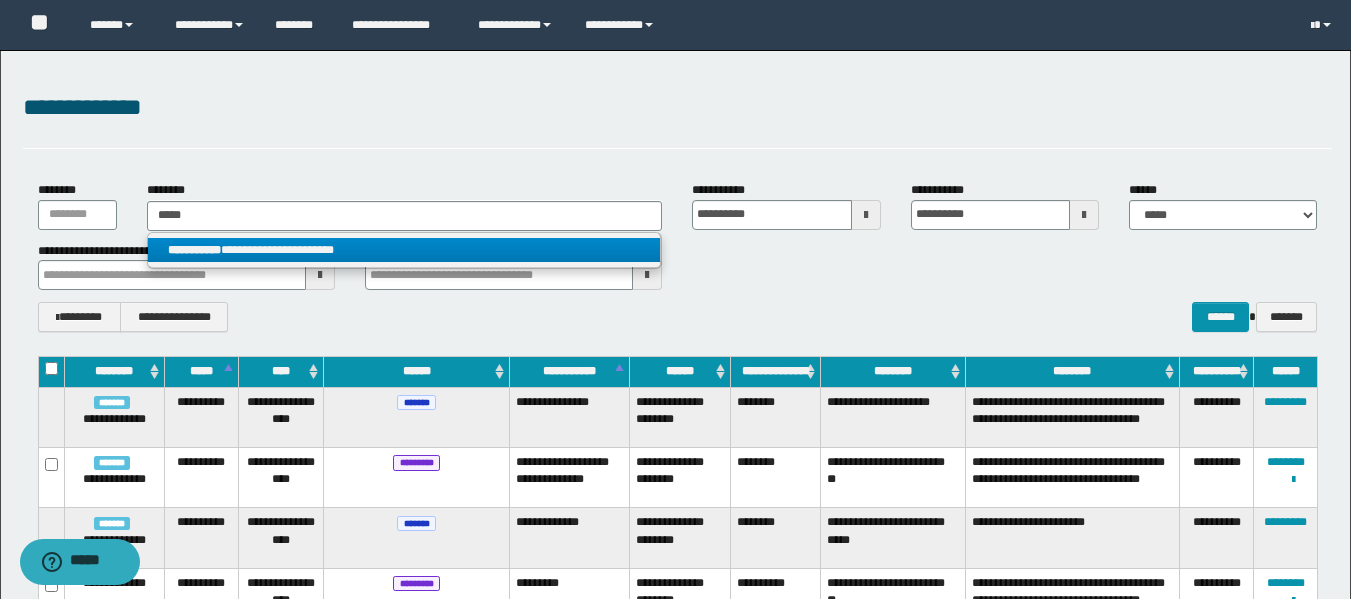 click on "**********" at bounding box center [404, 250] 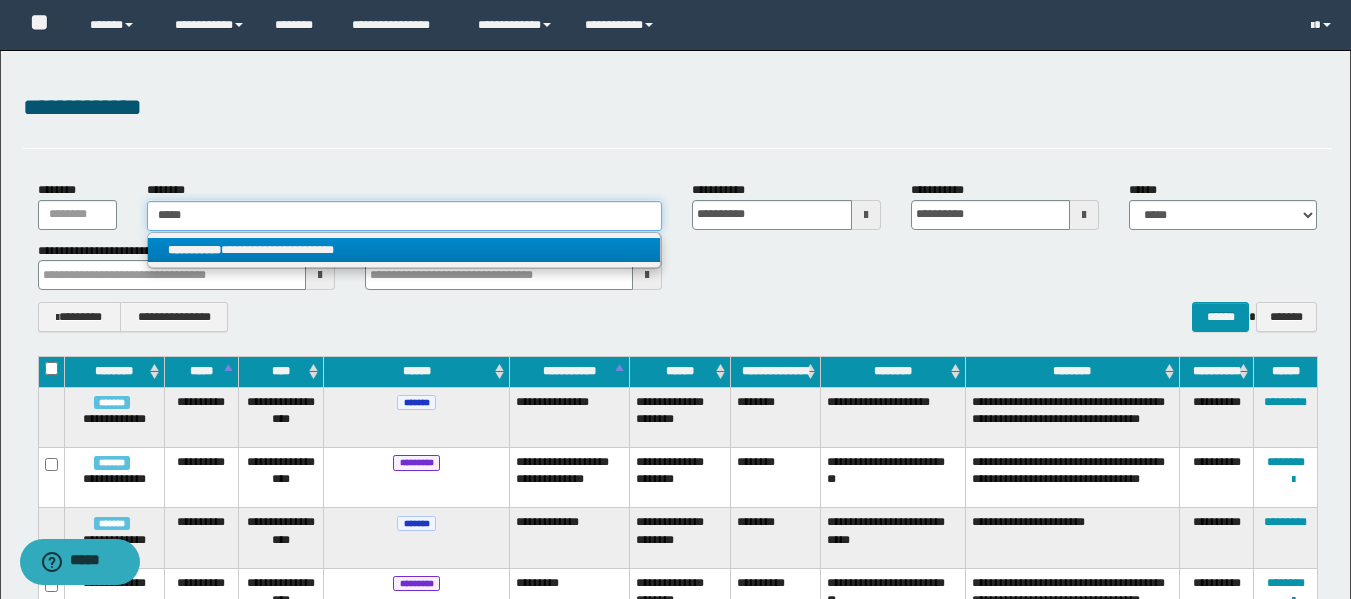 type 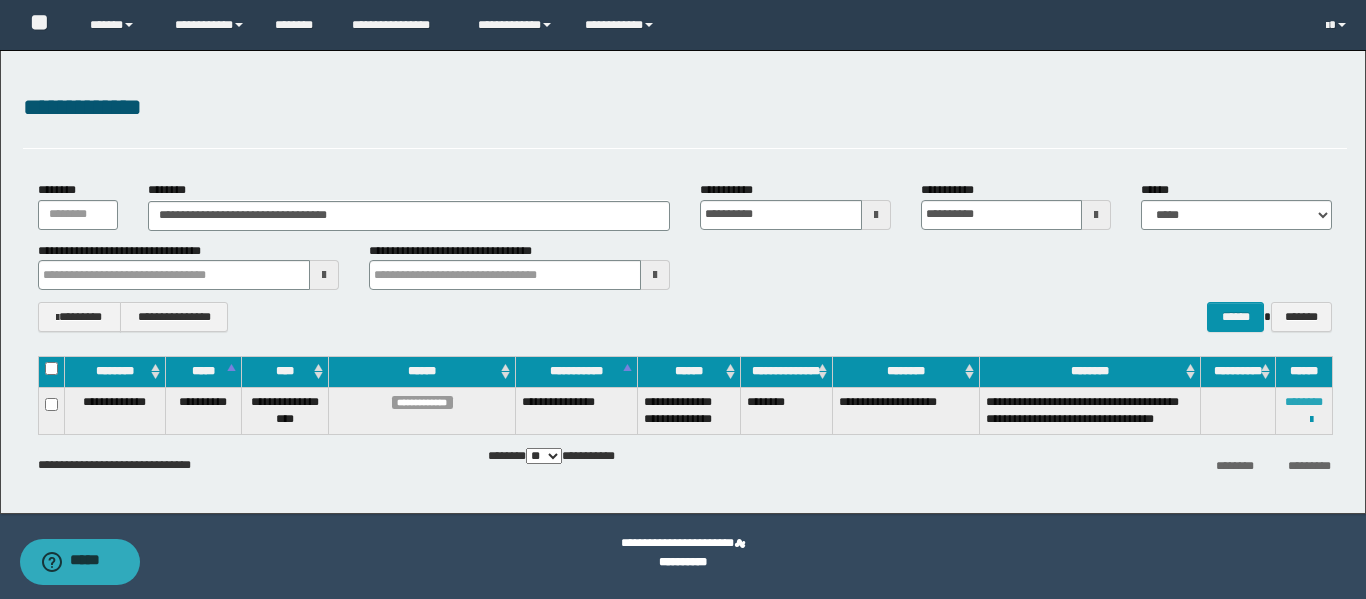 click on "********" at bounding box center [1304, 402] 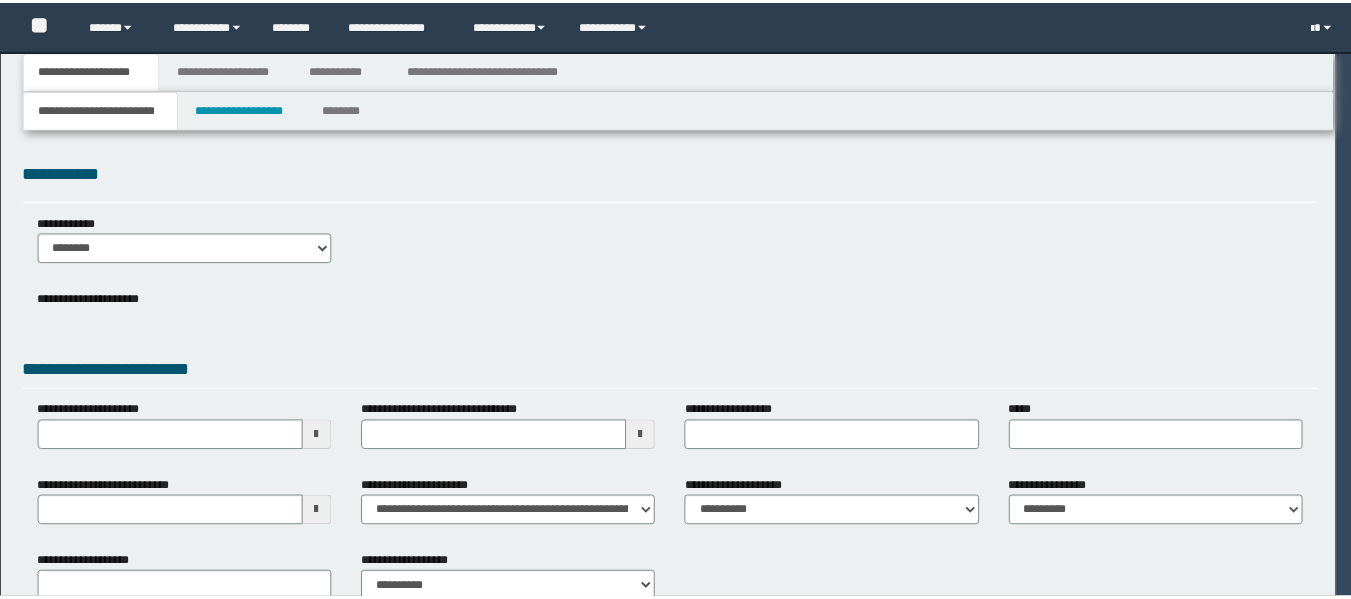 scroll, scrollTop: 0, scrollLeft: 0, axis: both 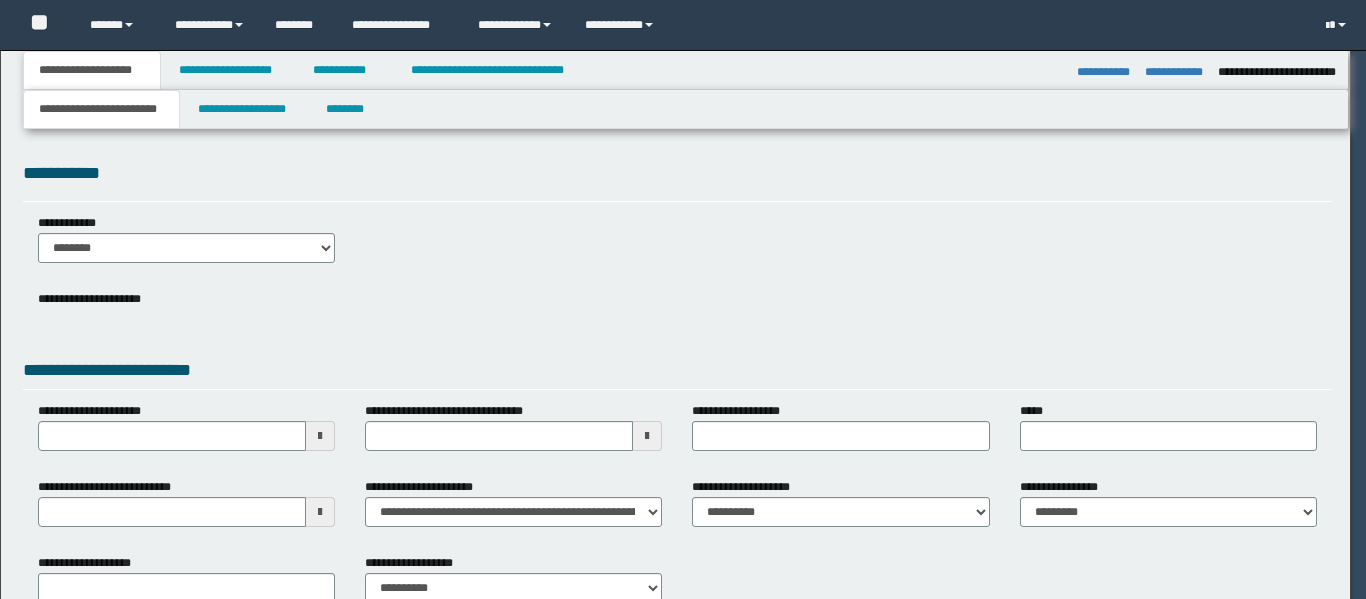 type on "**********" 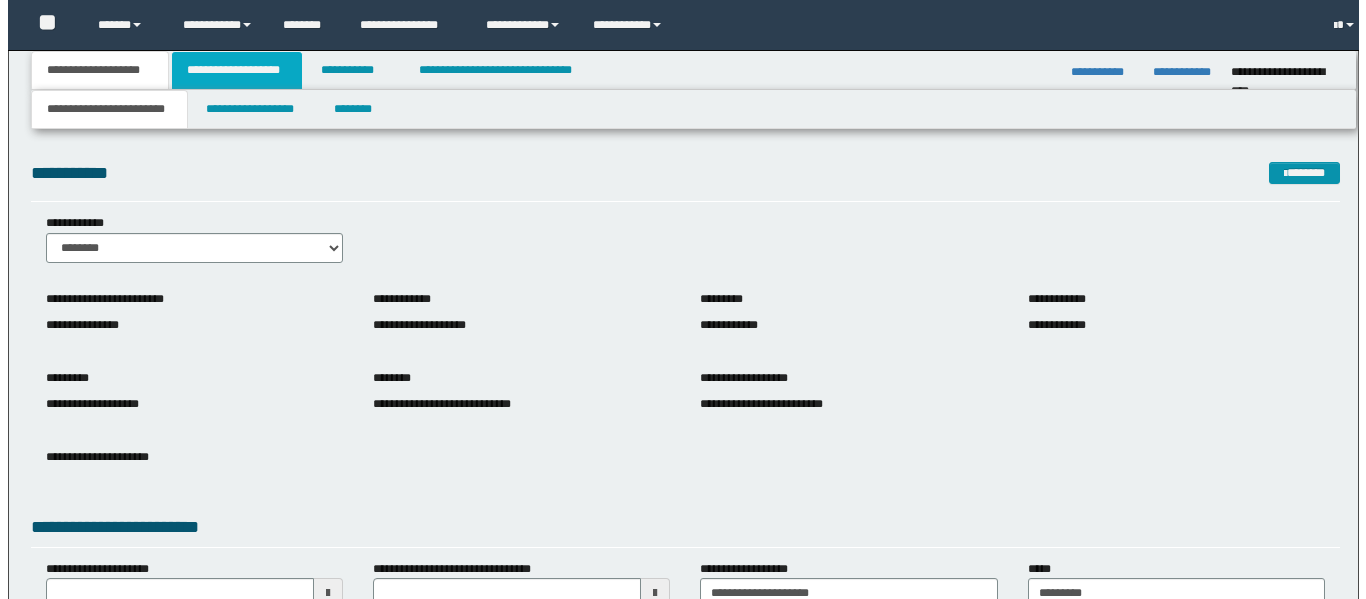scroll, scrollTop: 0, scrollLeft: 0, axis: both 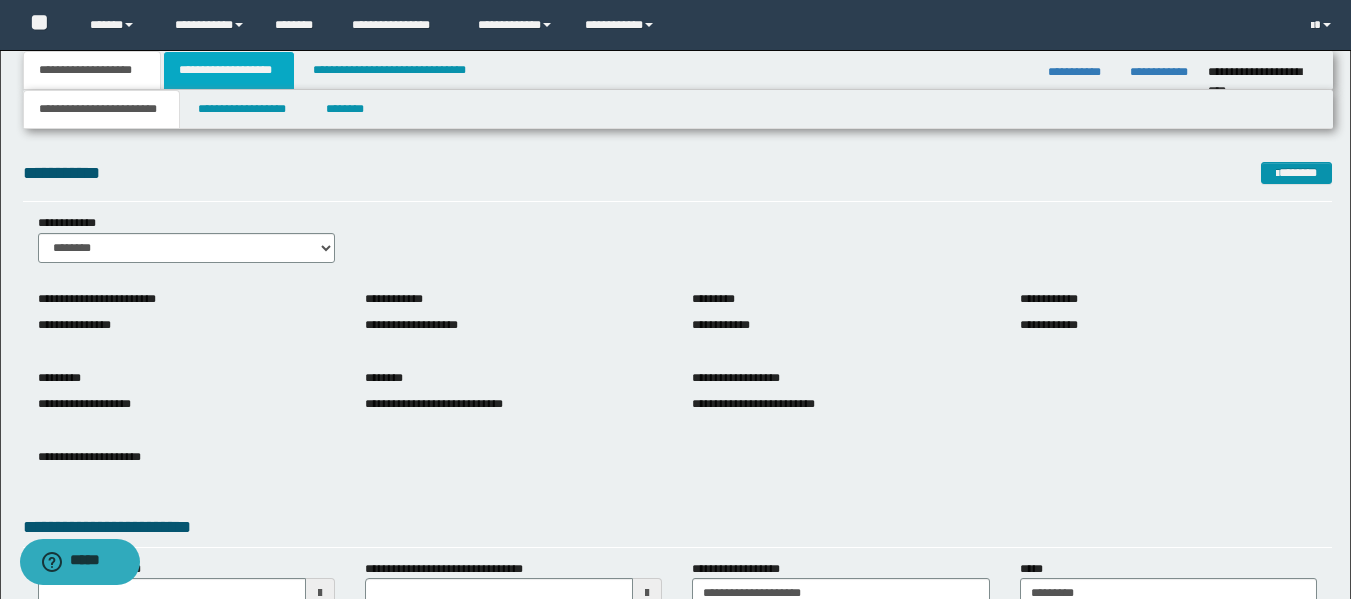 click on "**********" at bounding box center [229, 70] 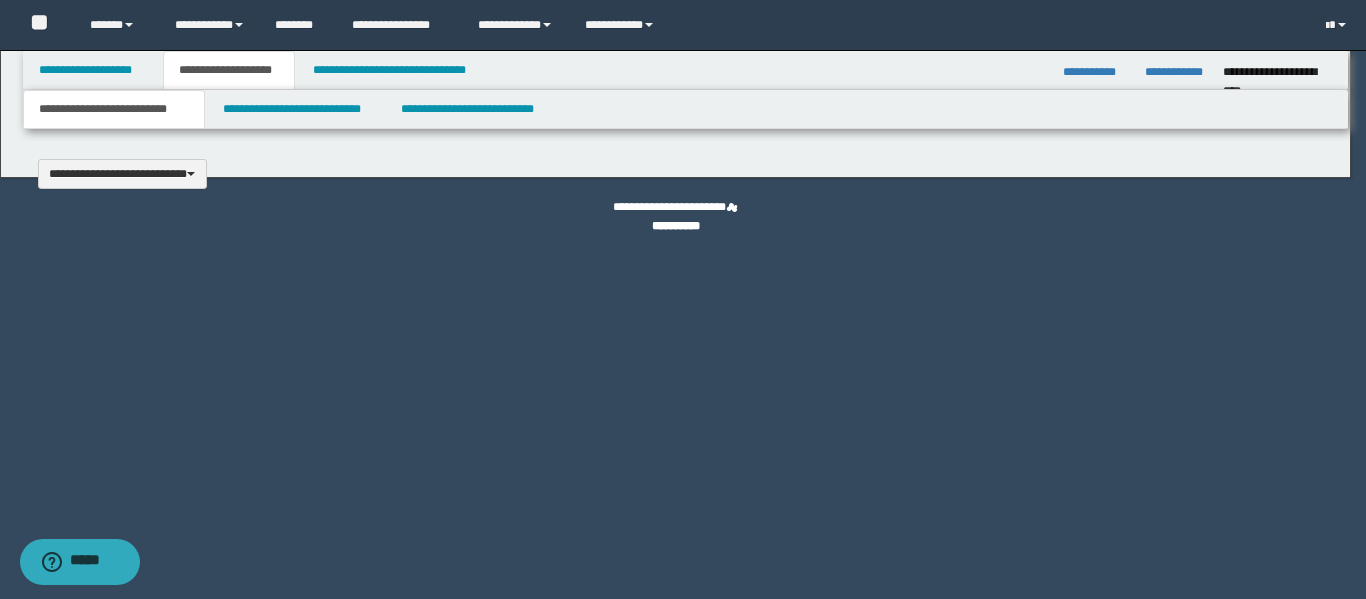type 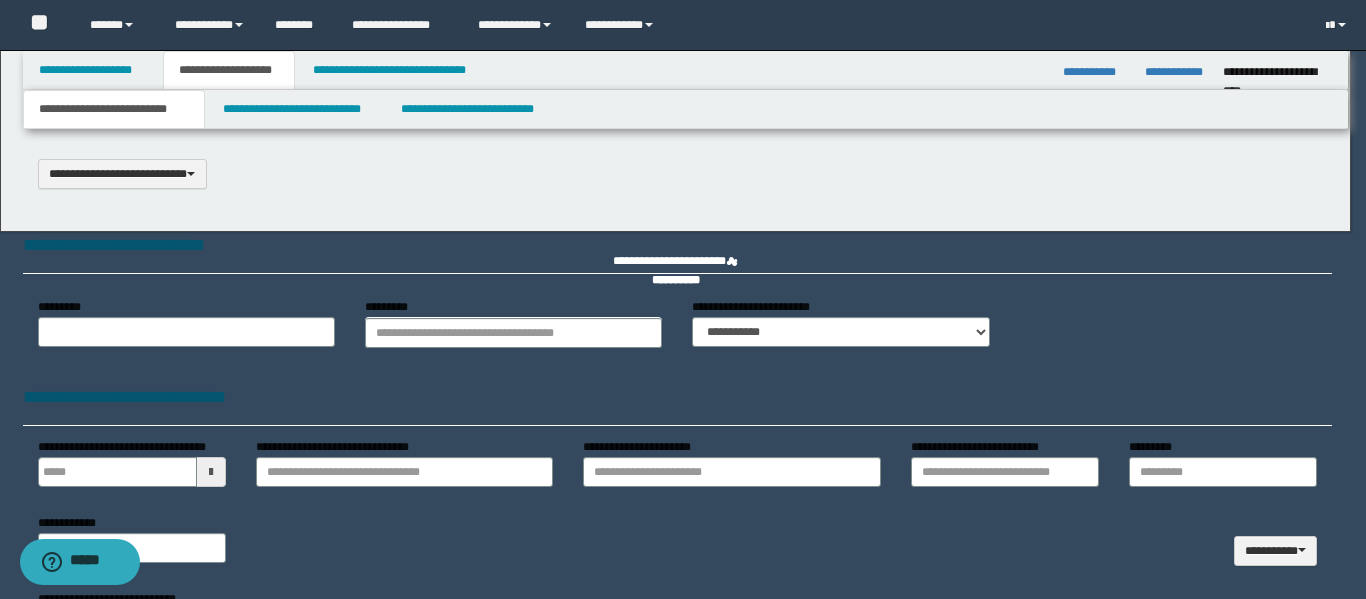 select on "*" 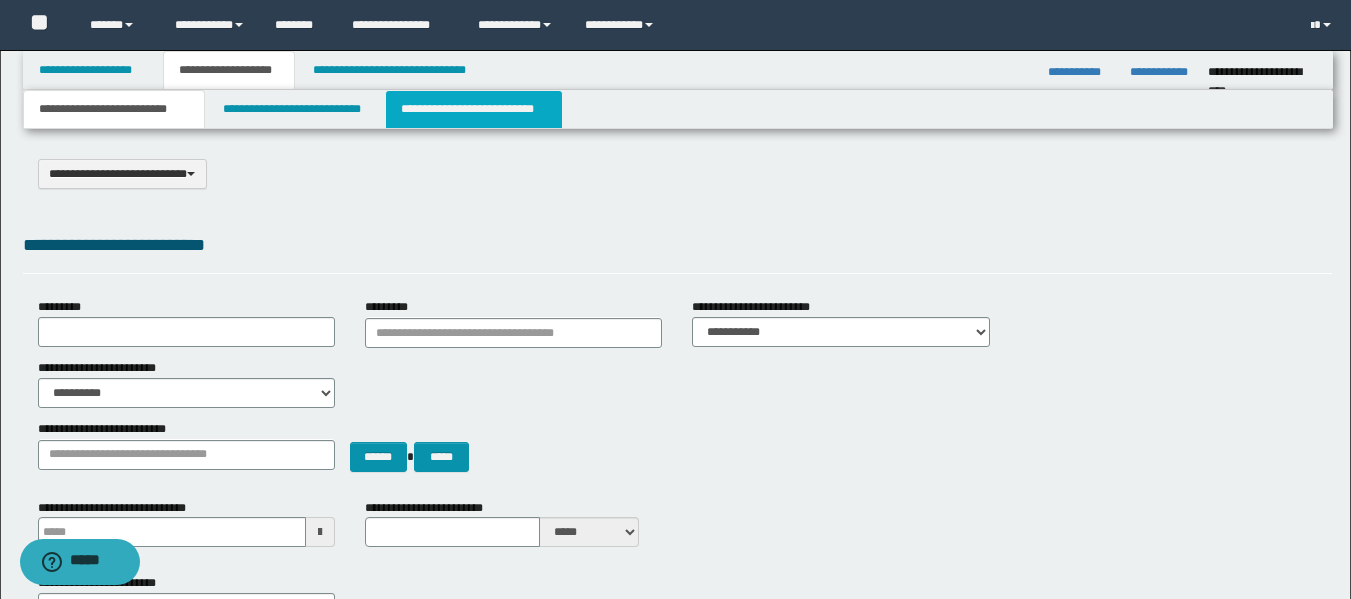 click on "**********" at bounding box center (474, 109) 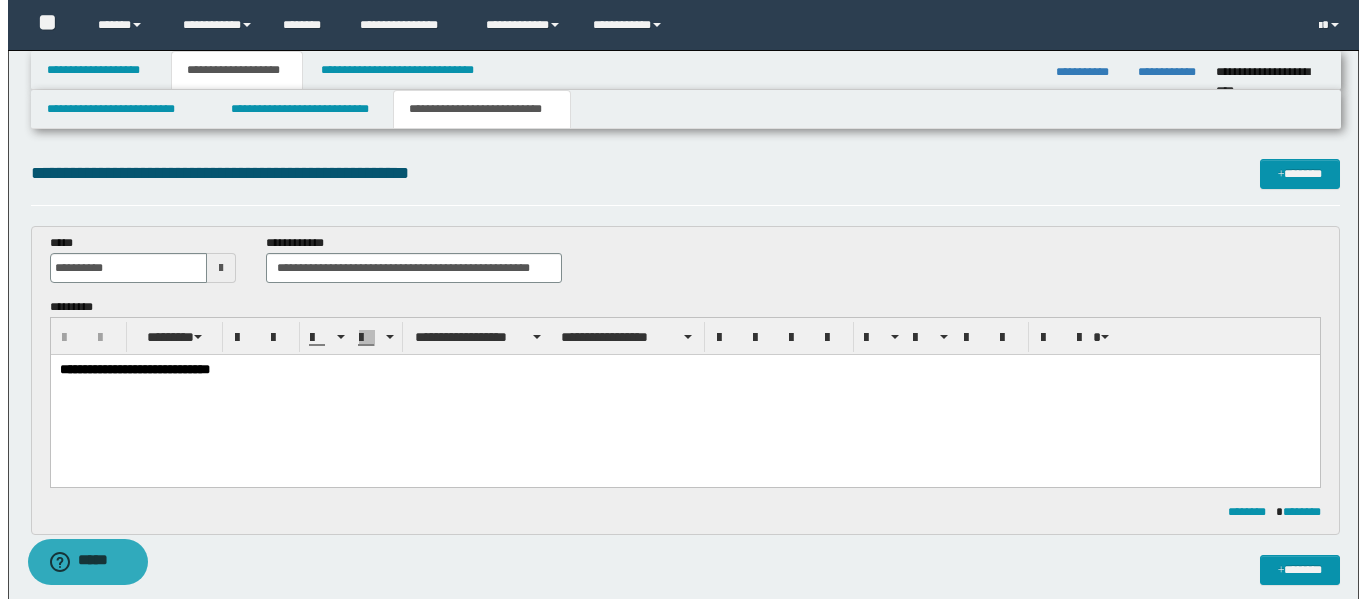 scroll, scrollTop: 0, scrollLeft: 0, axis: both 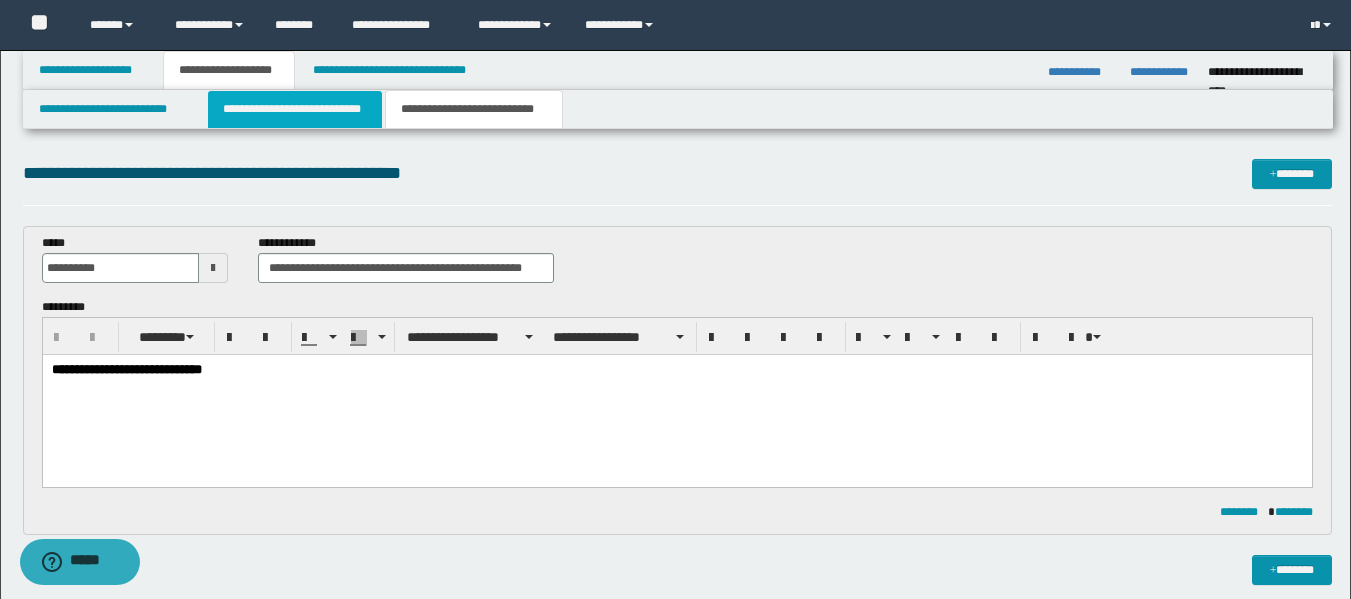 click on "**********" at bounding box center [295, 109] 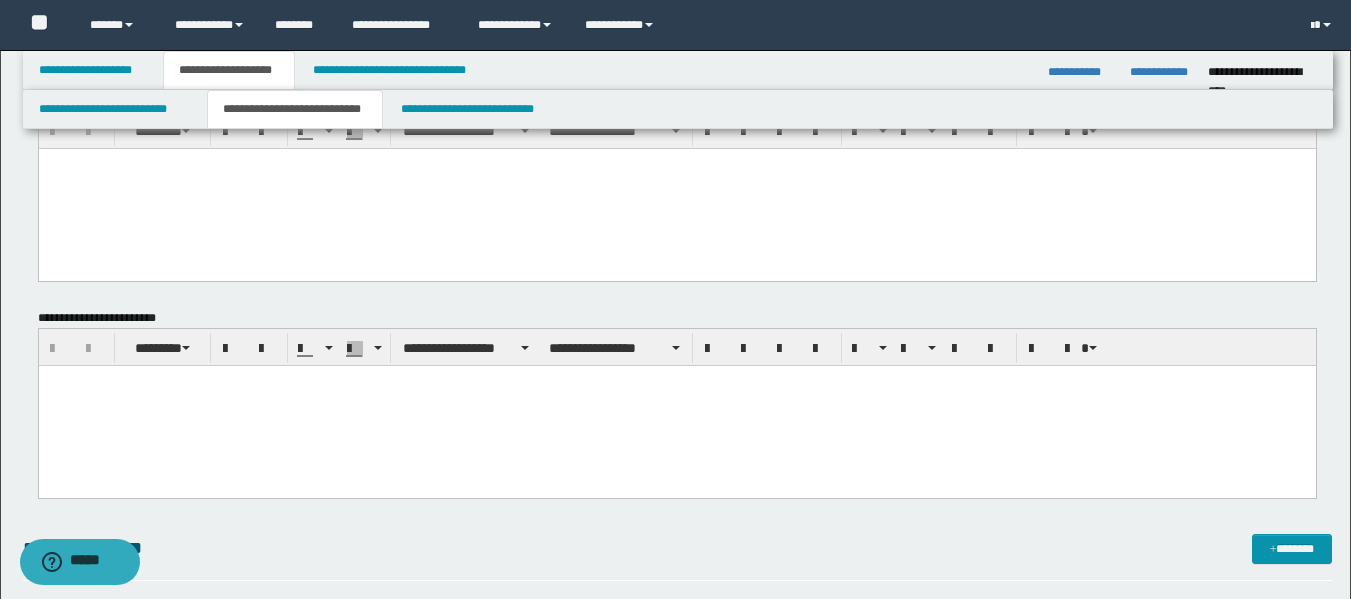 scroll, scrollTop: 100, scrollLeft: 0, axis: vertical 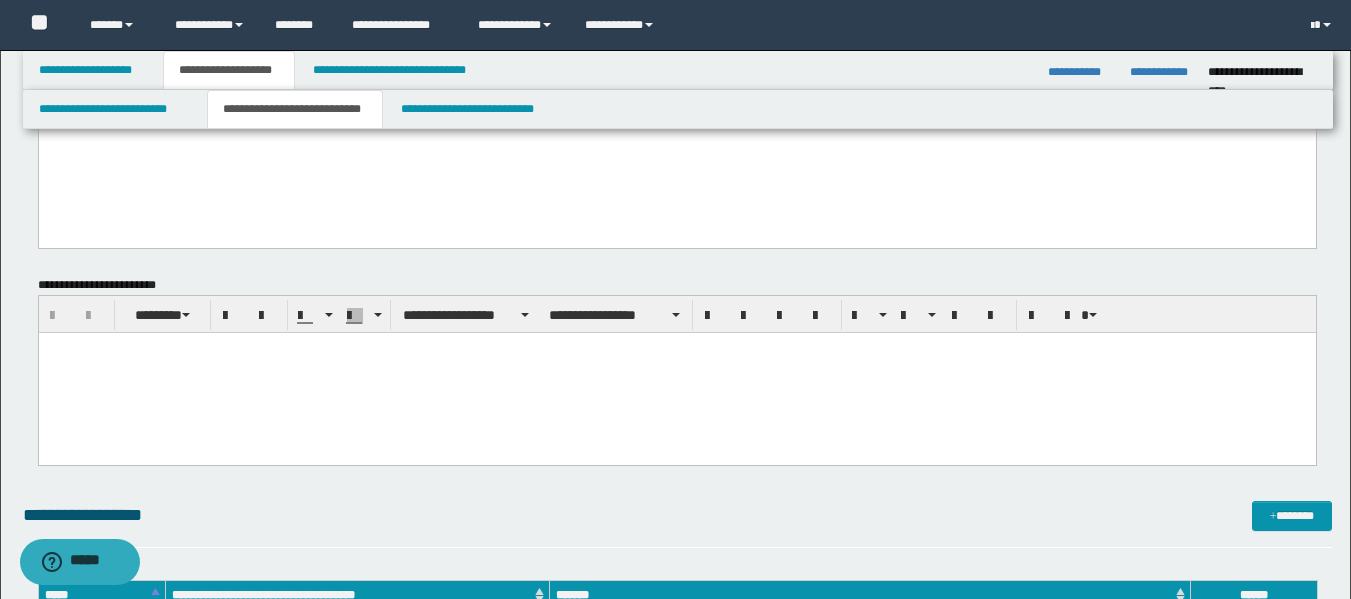 click at bounding box center [676, 372] 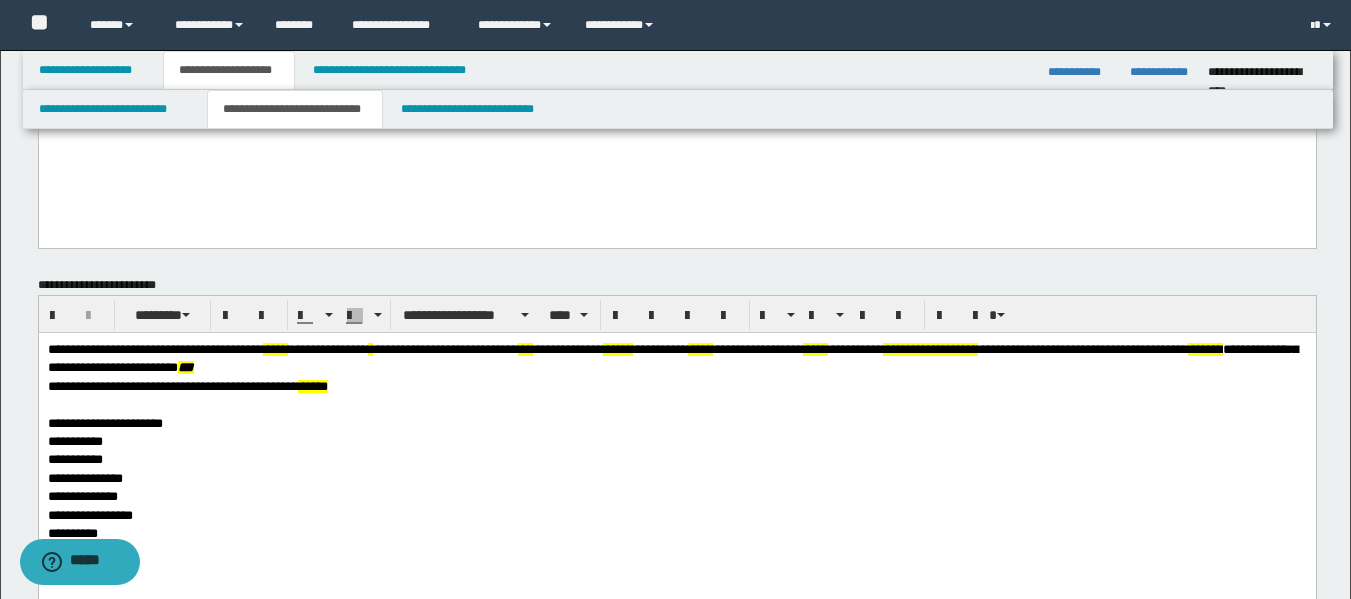 click on "**********" at bounding box center [154, 348] 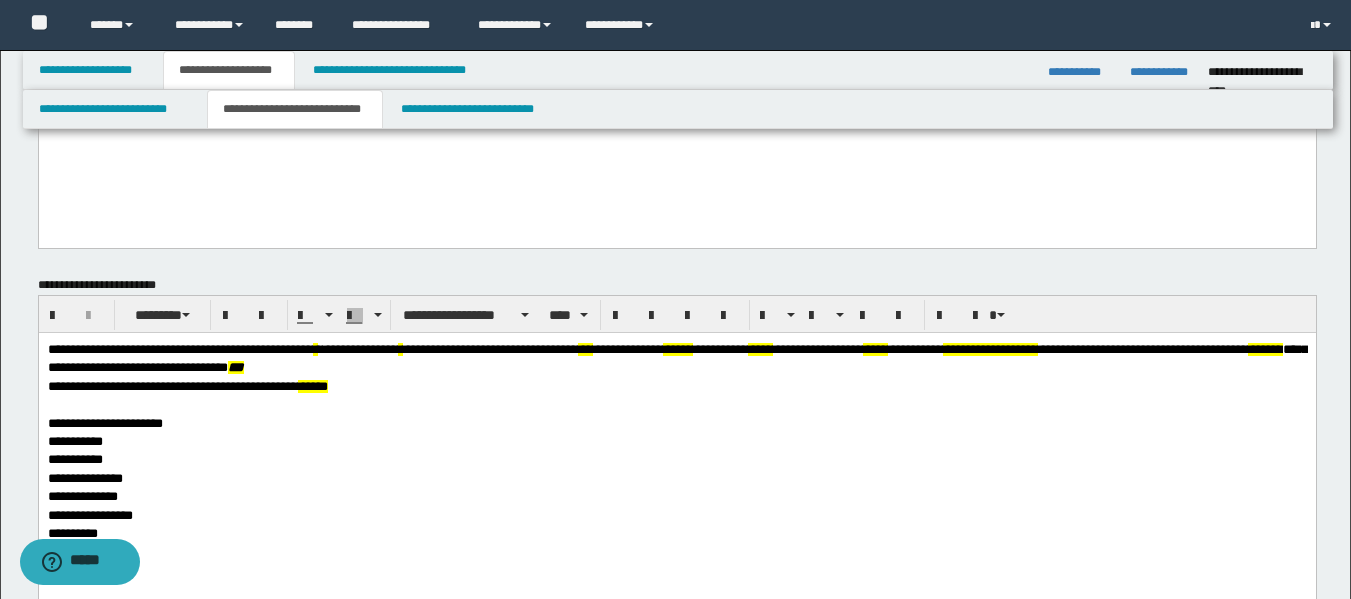 click on "**********" at bounding box center [489, 348] 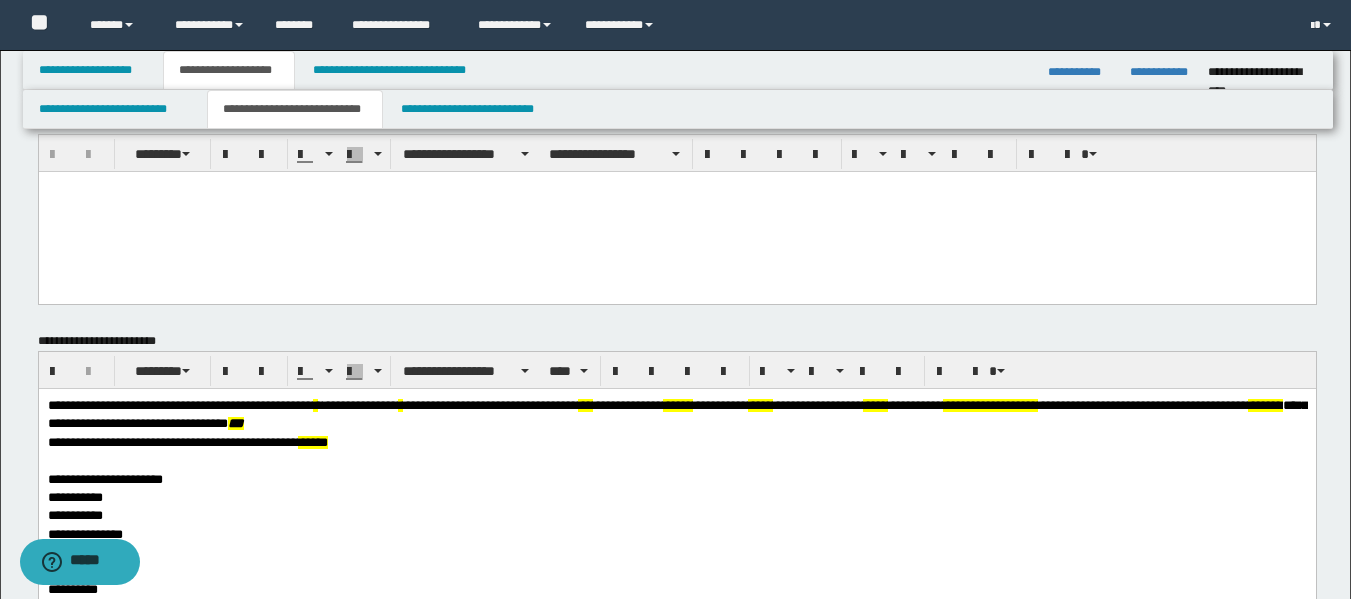 scroll, scrollTop: 0, scrollLeft: 0, axis: both 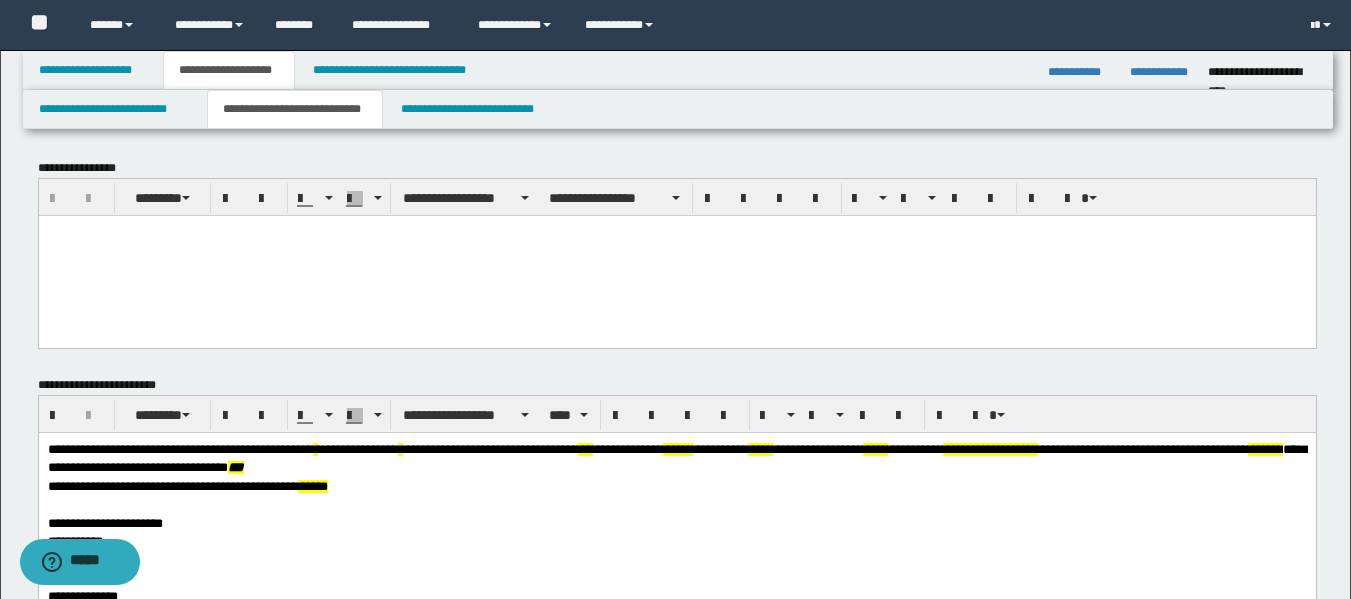 click at bounding box center (676, 230) 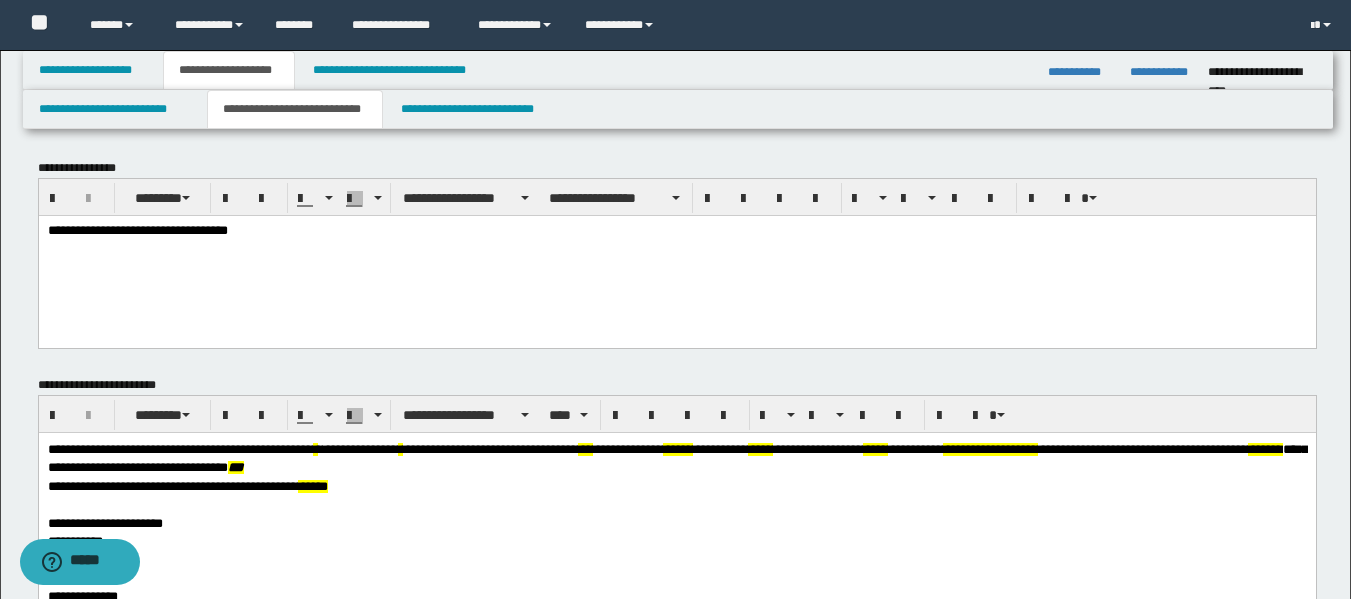 click on "**********" at bounding box center (676, 231) 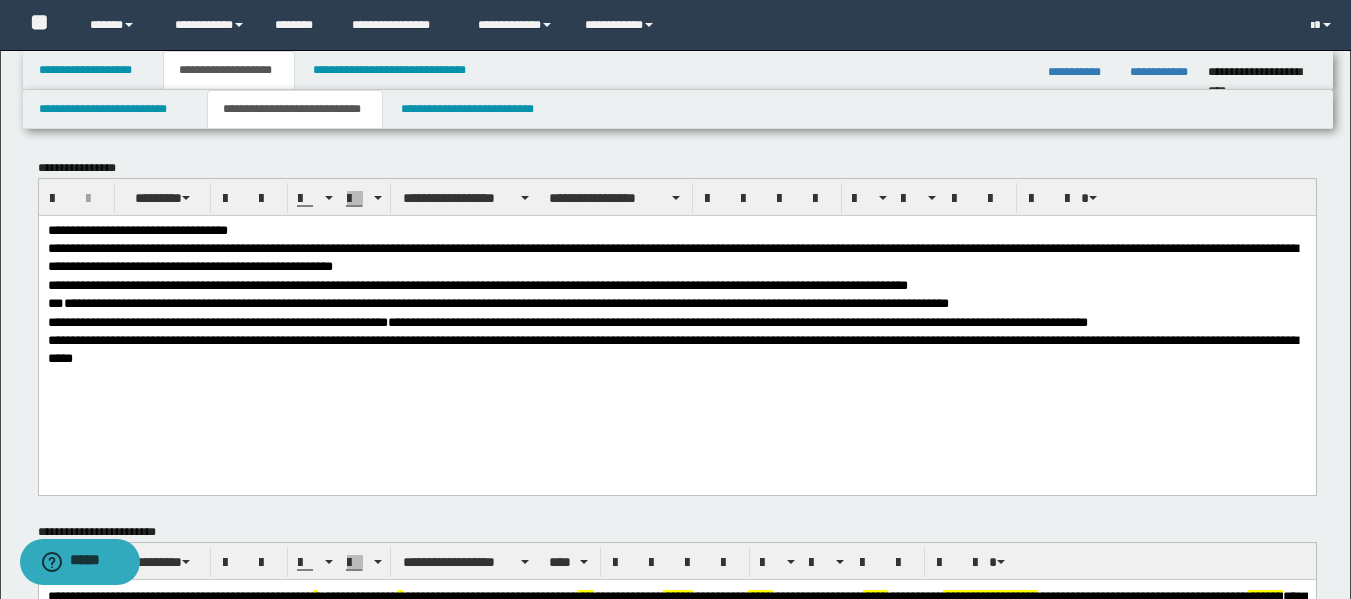 click on "**********" at bounding box center [676, 231] 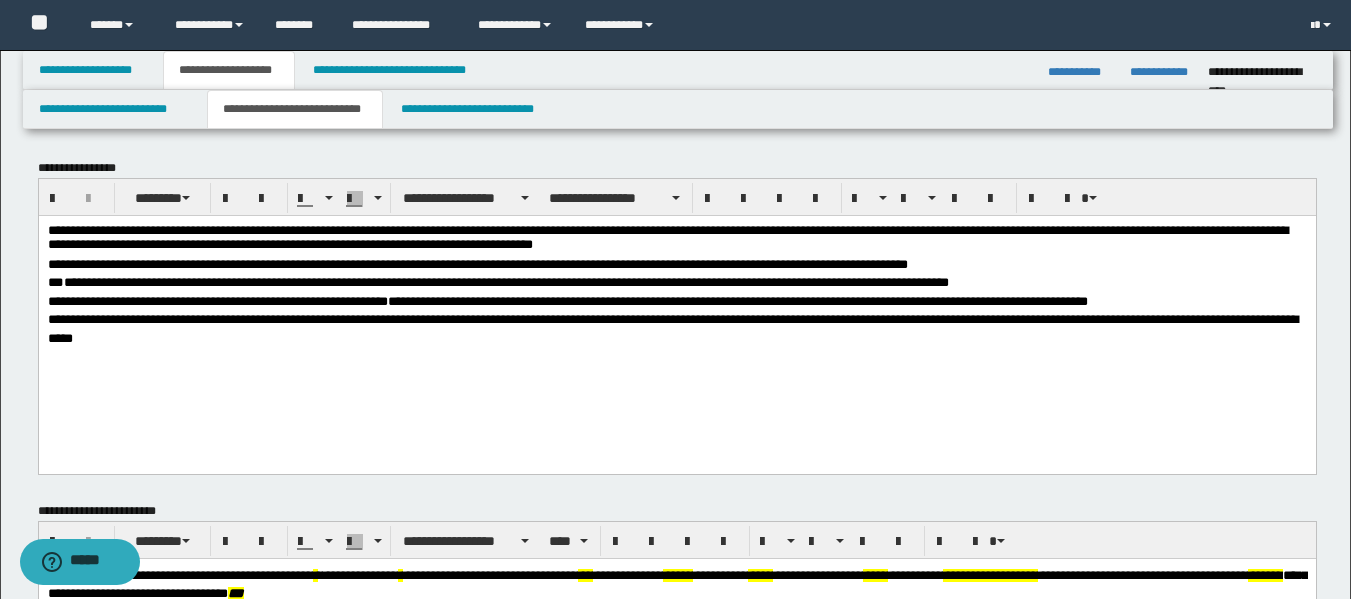 click on "**********" at bounding box center (667, 236) 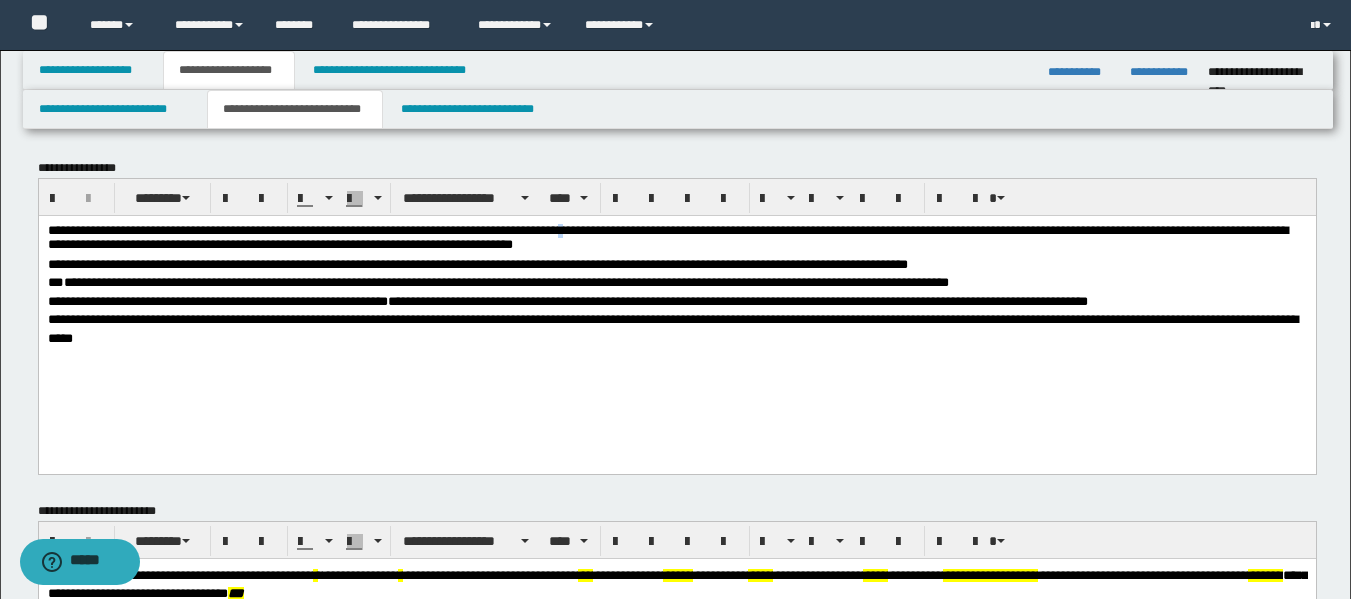 click on "**********" at bounding box center (667, 236) 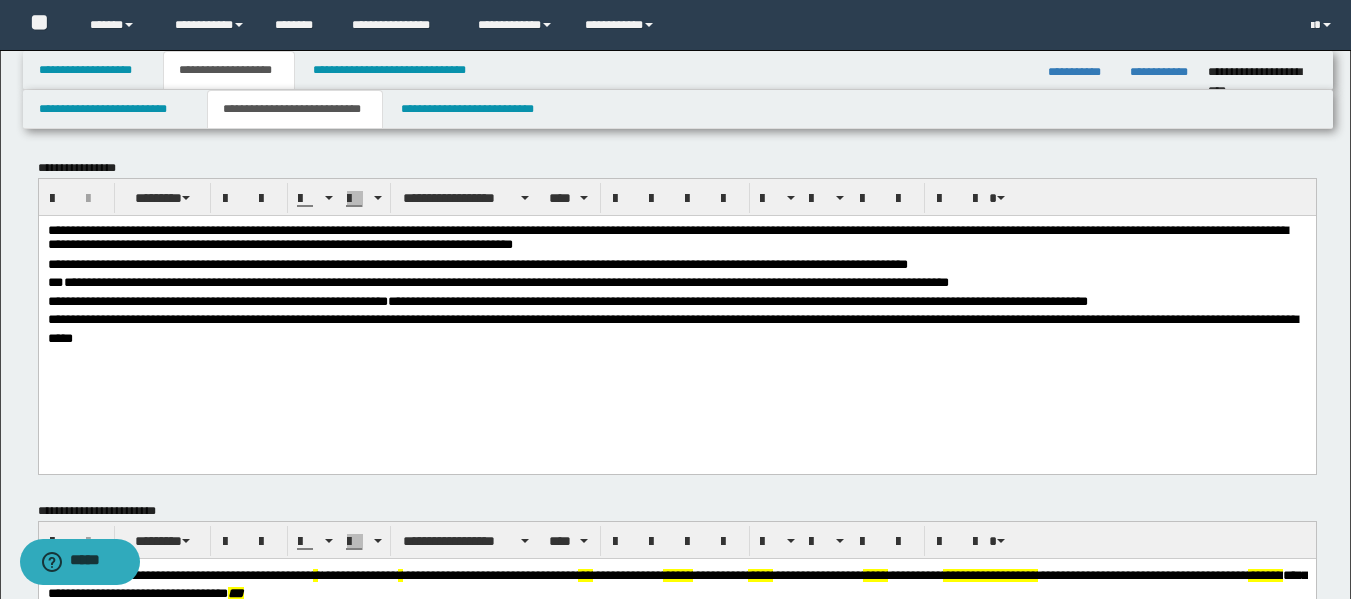 click on "**********" at bounding box center (667, 236) 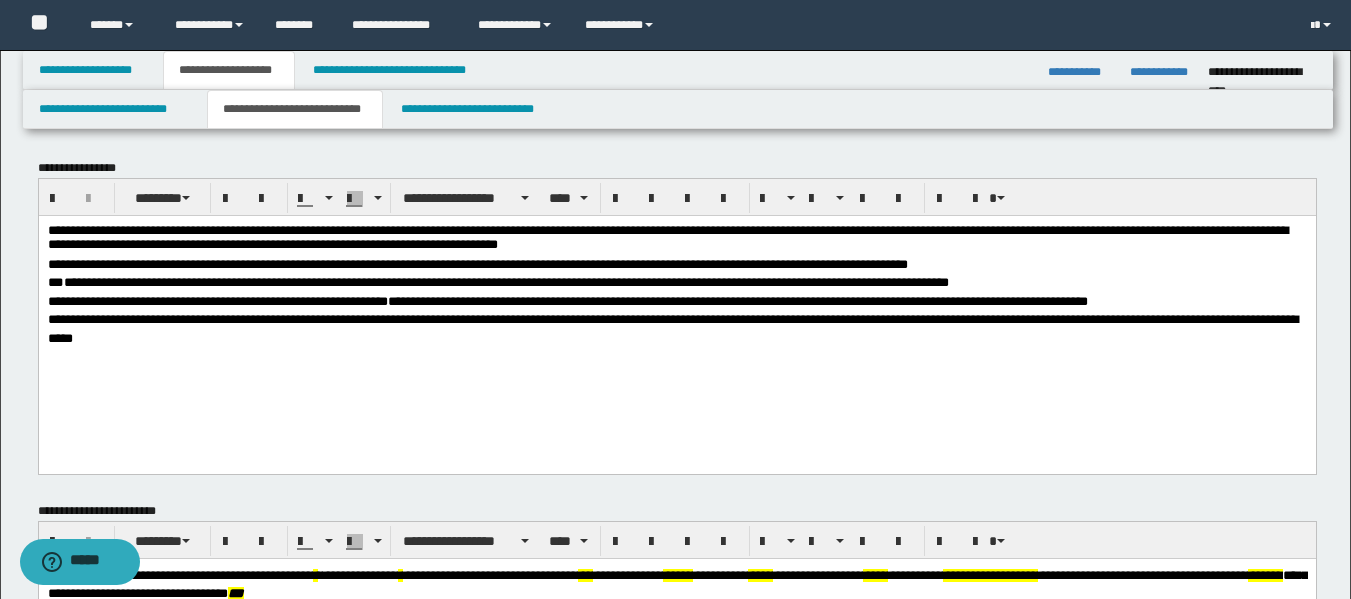 click on "**********" at bounding box center [667, 236] 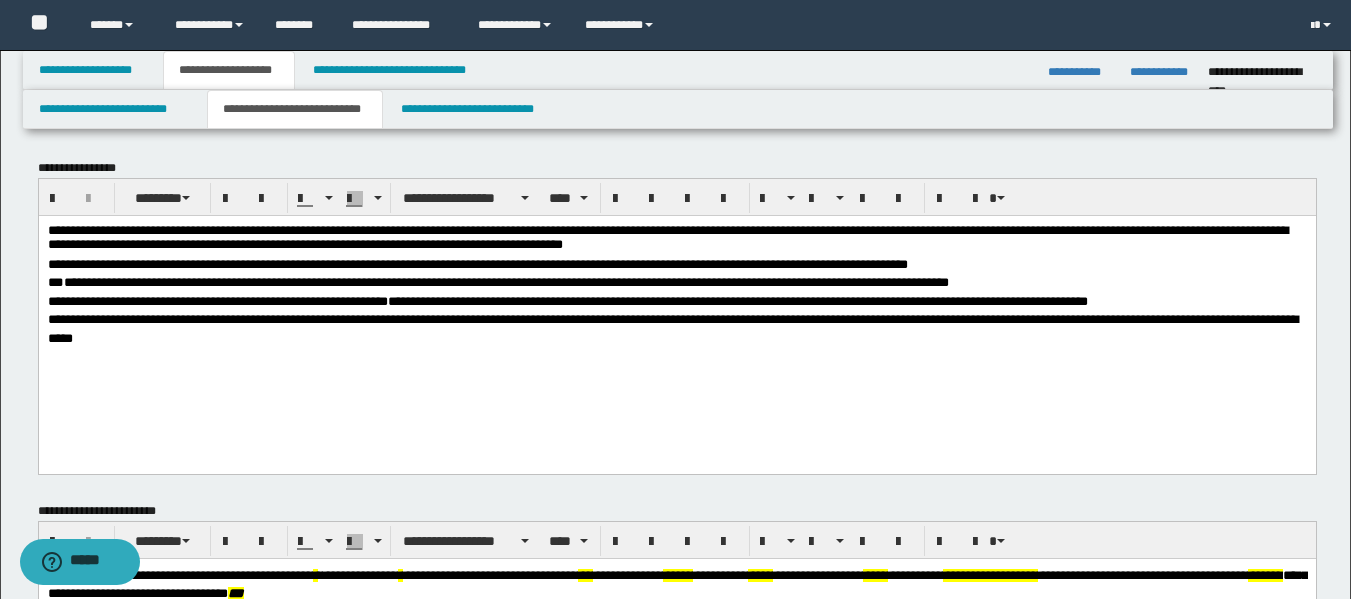 click on "**********" at bounding box center (667, 236) 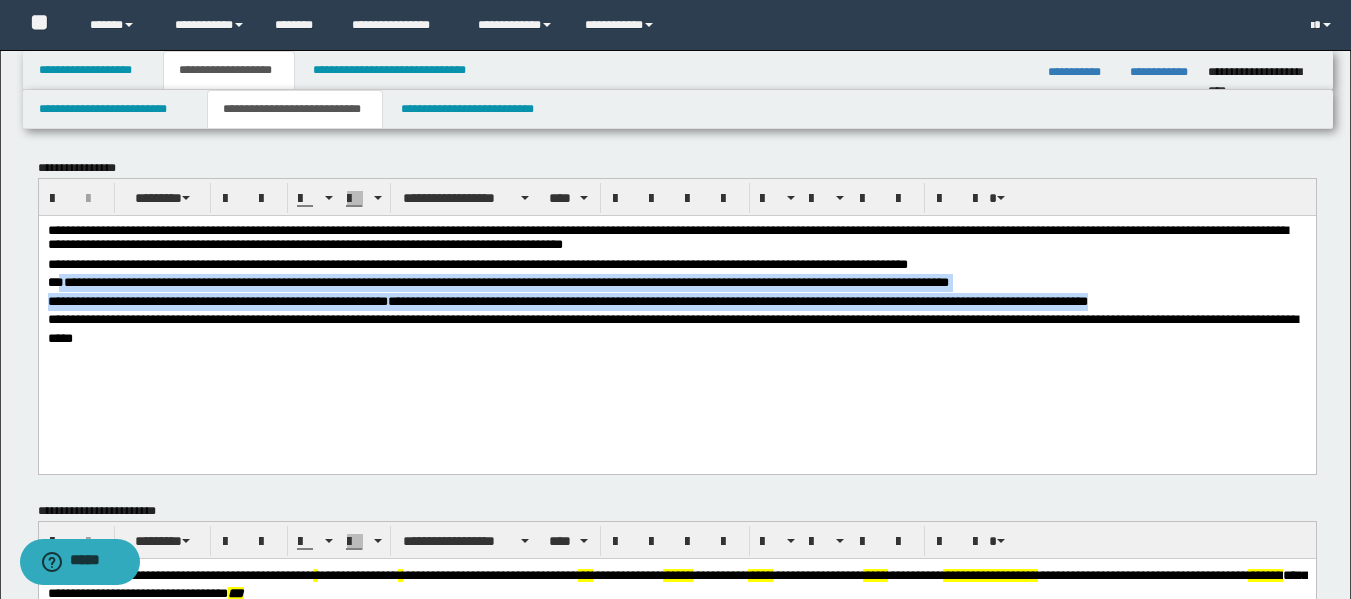 drag, startPoint x: 53, startPoint y: 282, endPoint x: 949, endPoint y: 298, distance: 896.1428 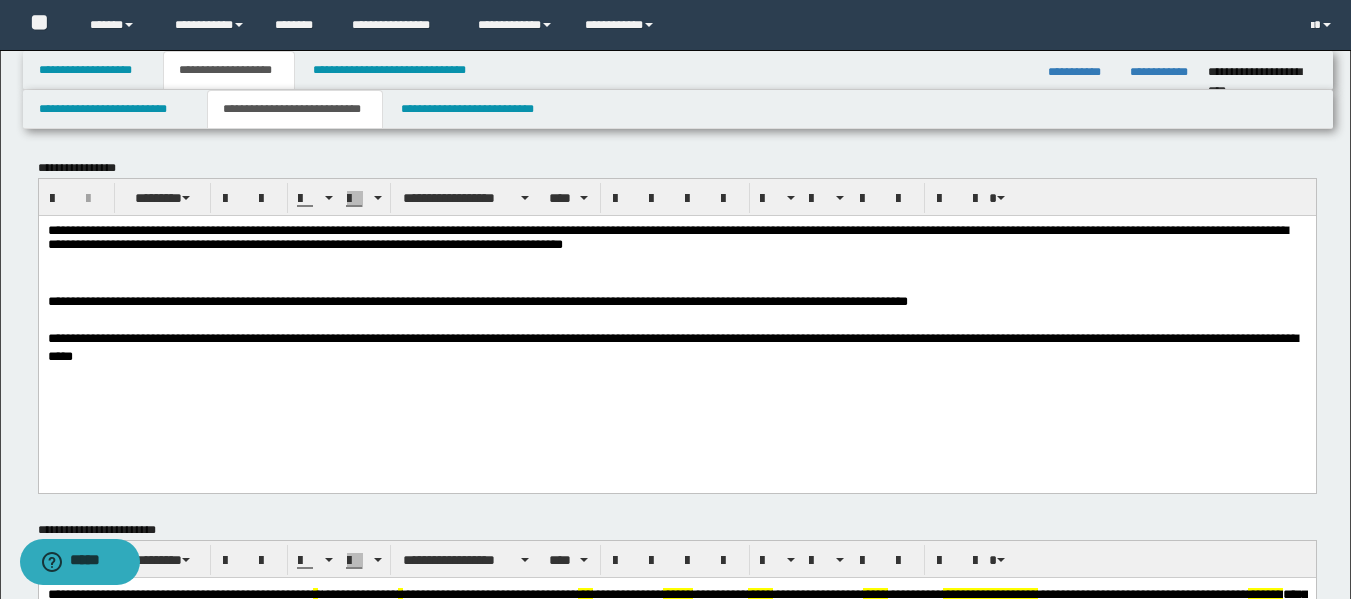 click on "**********" at bounding box center (676, 239) 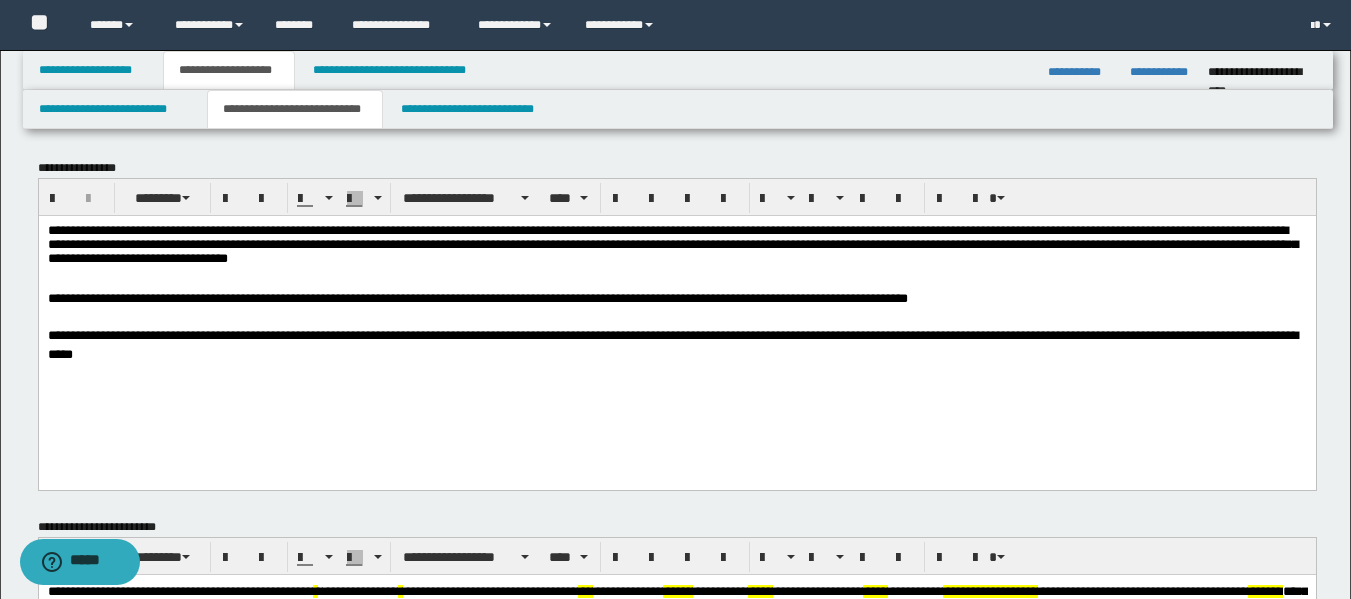 click on "**********" at bounding box center (672, 243) 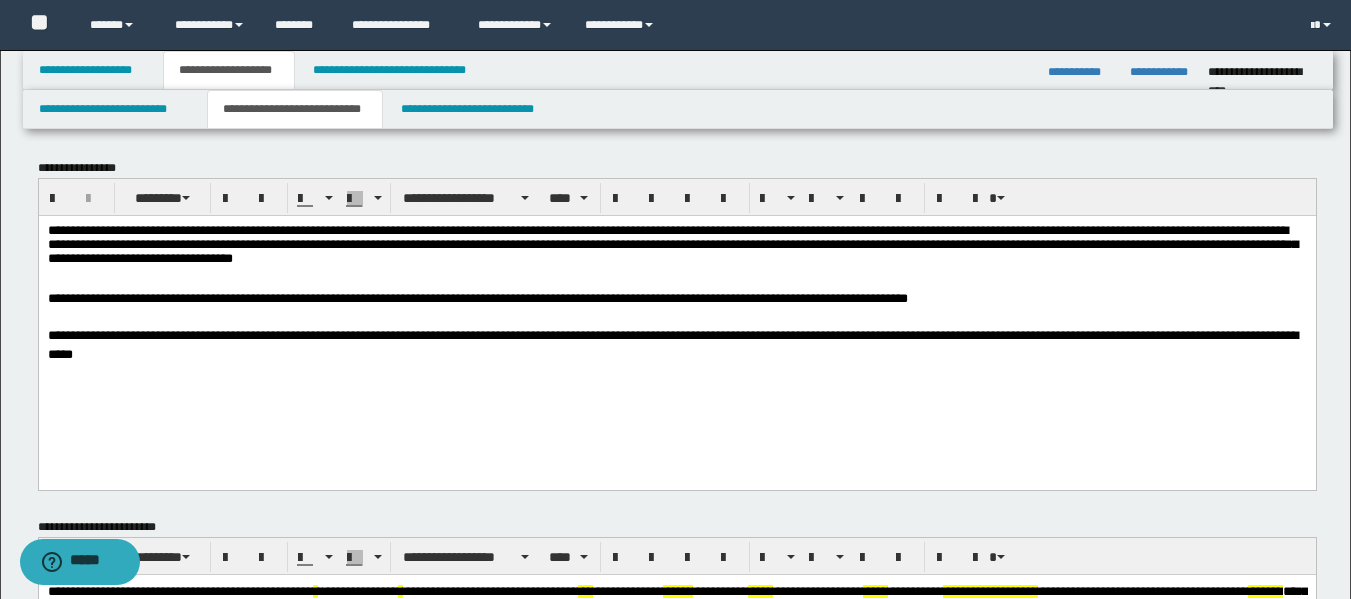 click on "**********" at bounding box center [672, 243] 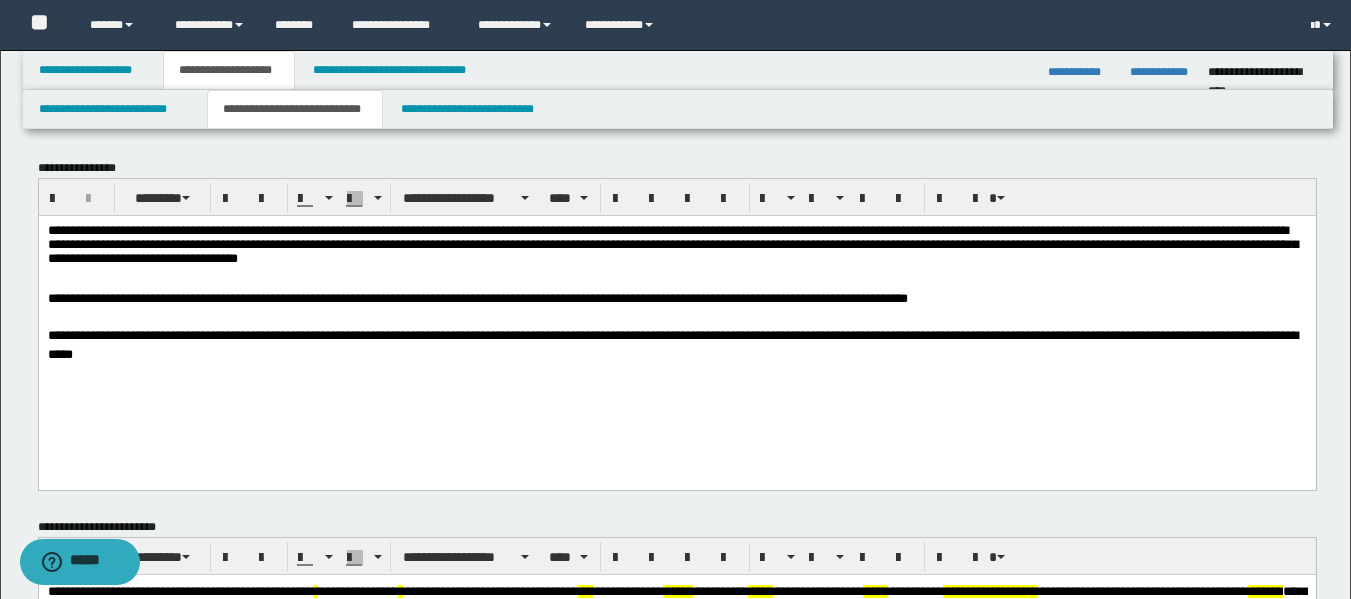 click on "**********" at bounding box center [672, 243] 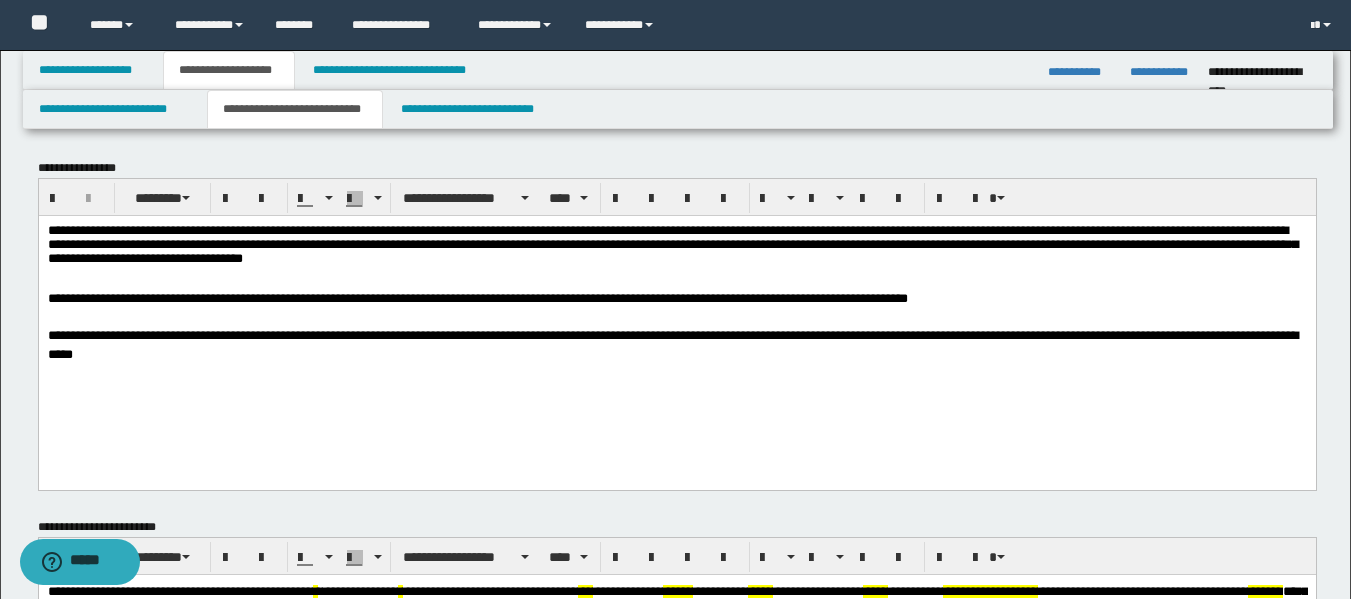 click on "**********" at bounding box center (672, 243) 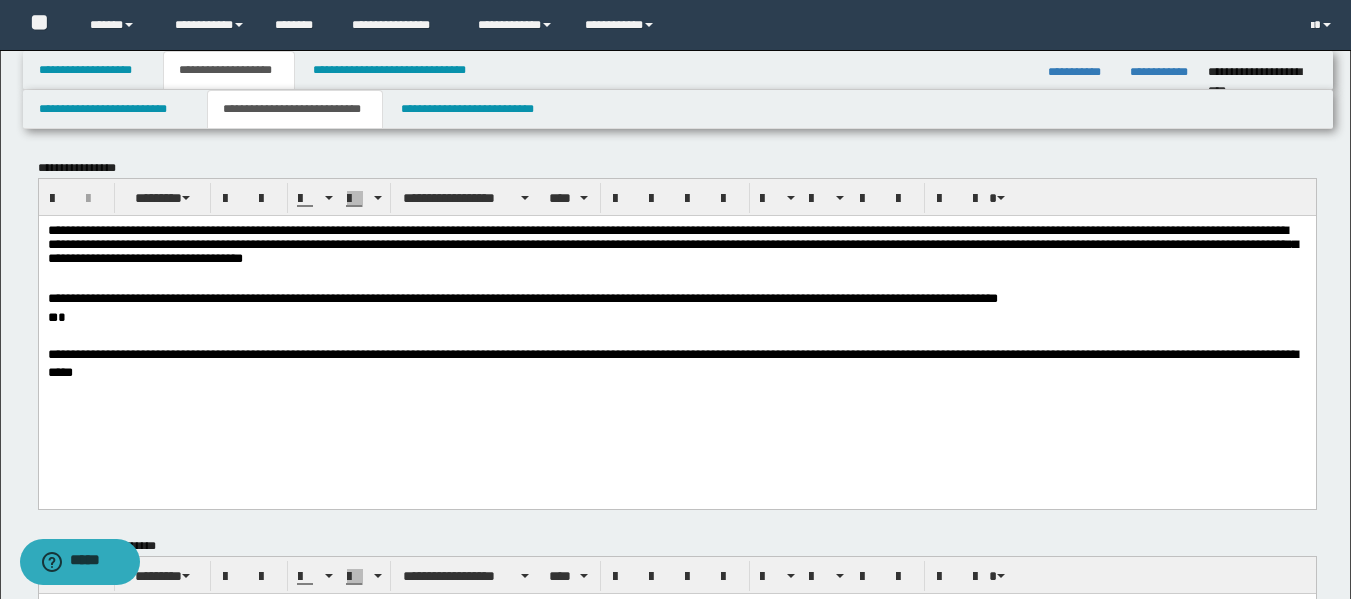 click on "*" at bounding box center [676, 317] 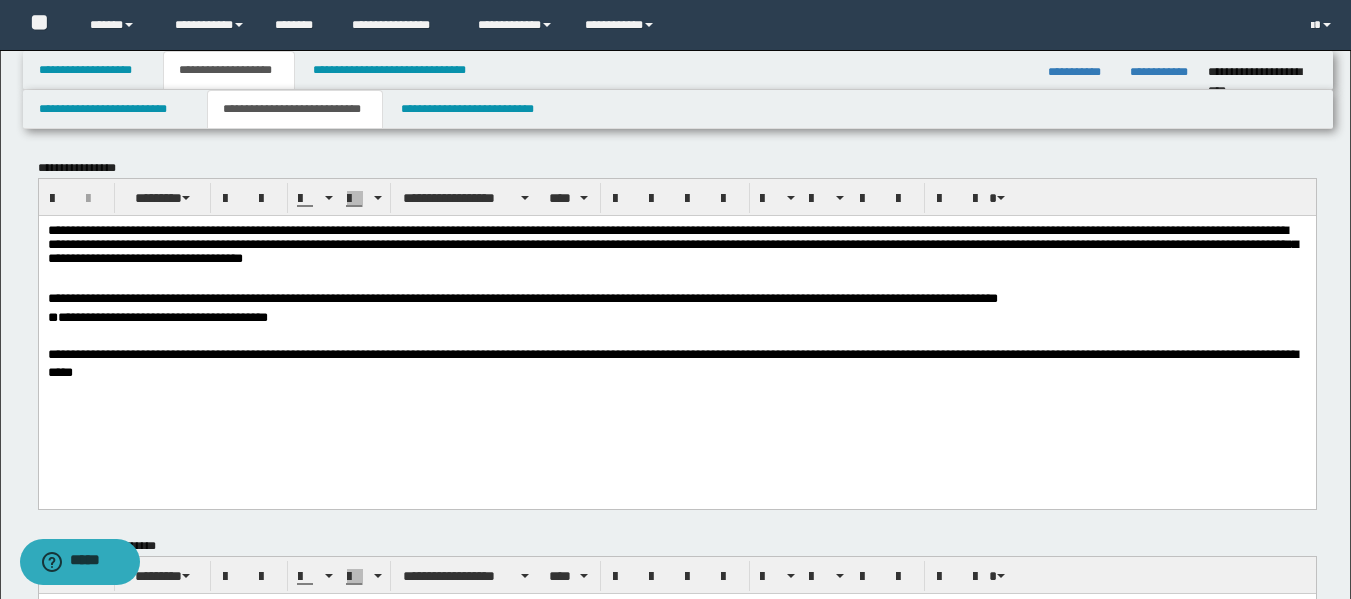 click on "**********" at bounding box center [676, 317] 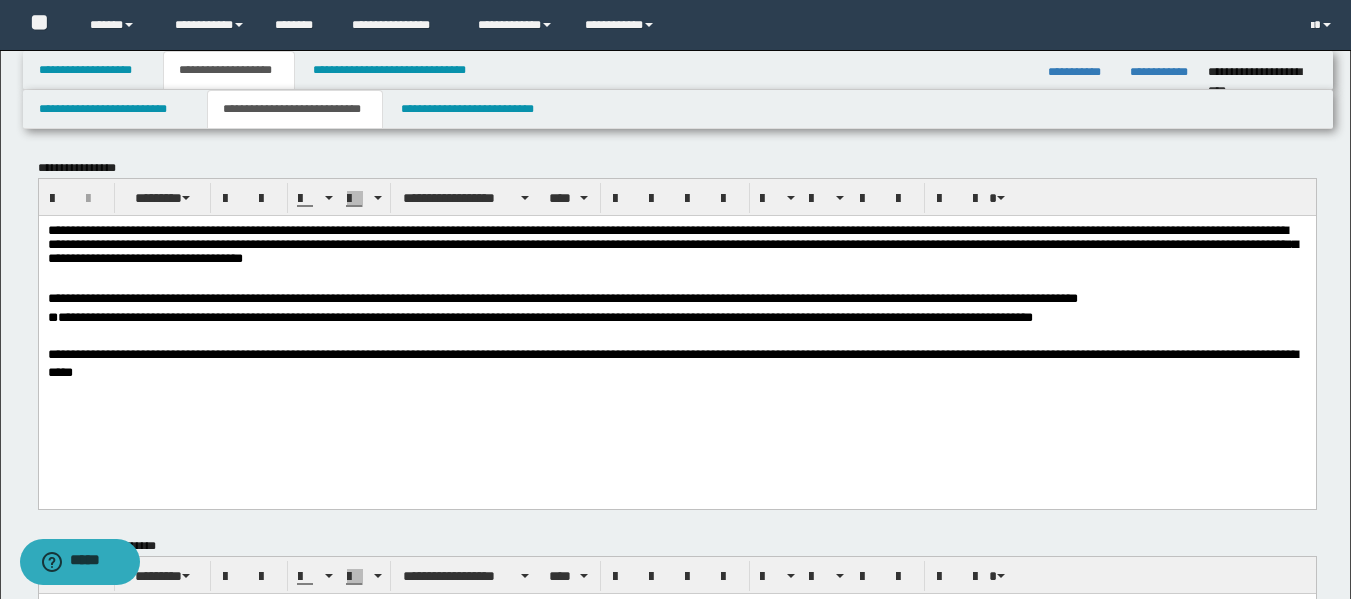 drag, startPoint x: 907, startPoint y: 296, endPoint x: 942, endPoint y: 273, distance: 41.880783 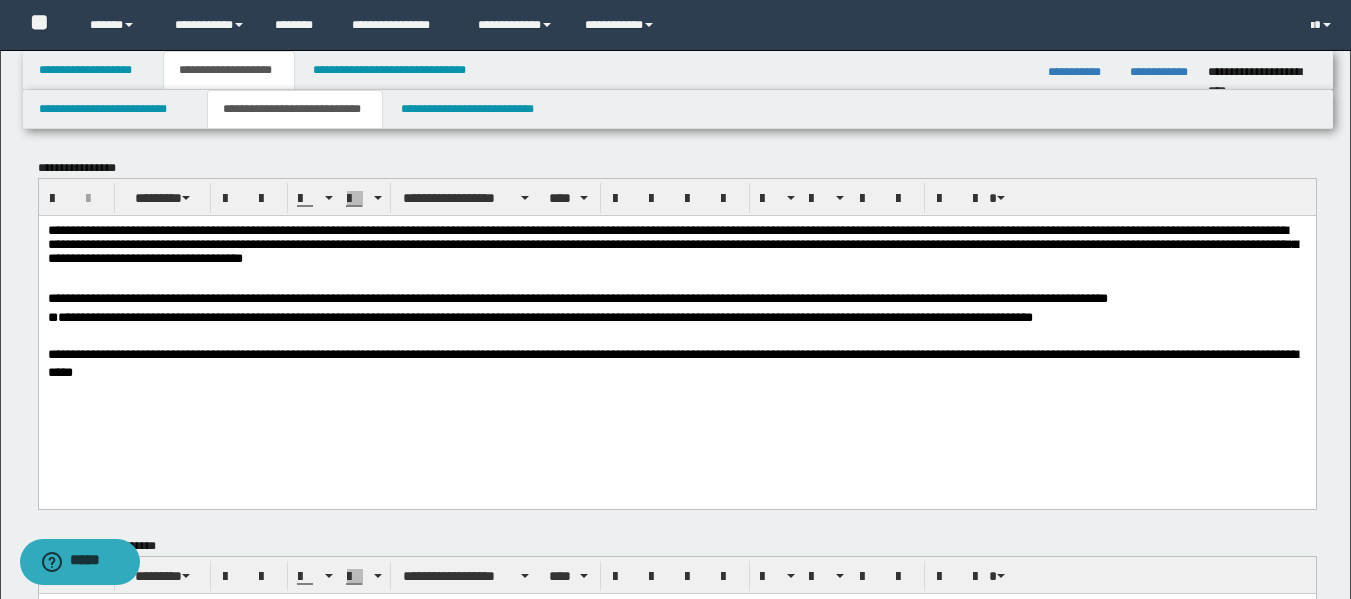 click on "**********" at bounding box center [539, 316] 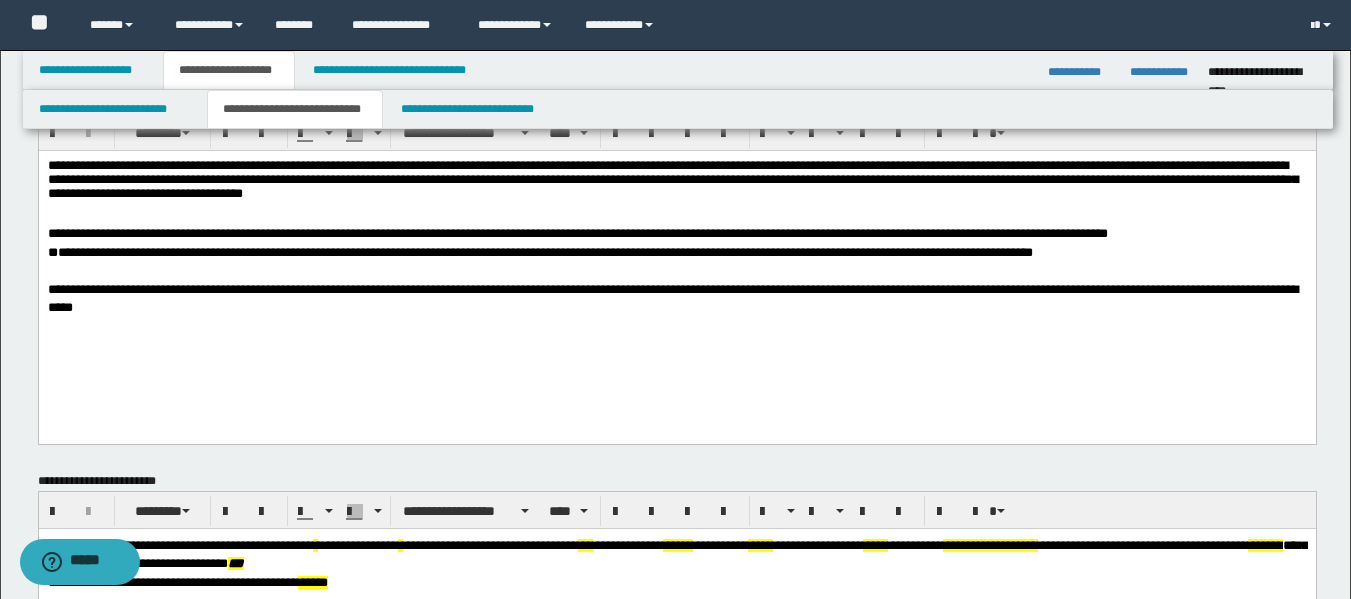 scroll, scrollTop: 100, scrollLeft: 0, axis: vertical 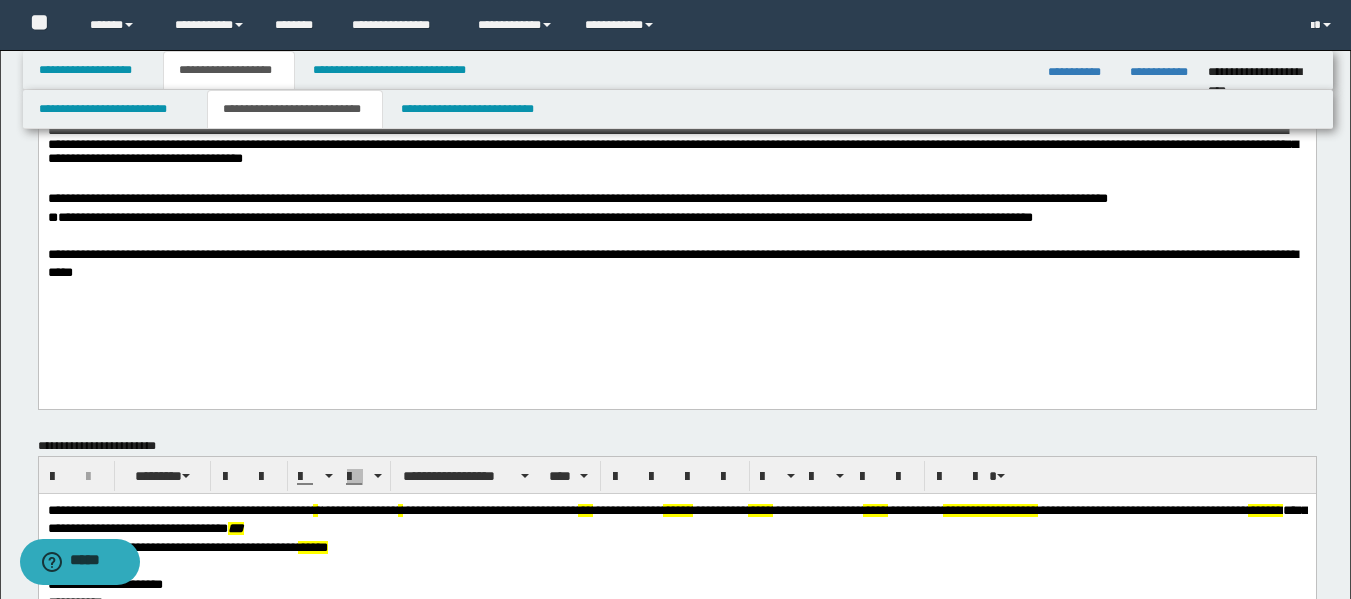click on "**********" at bounding box center (672, 262) 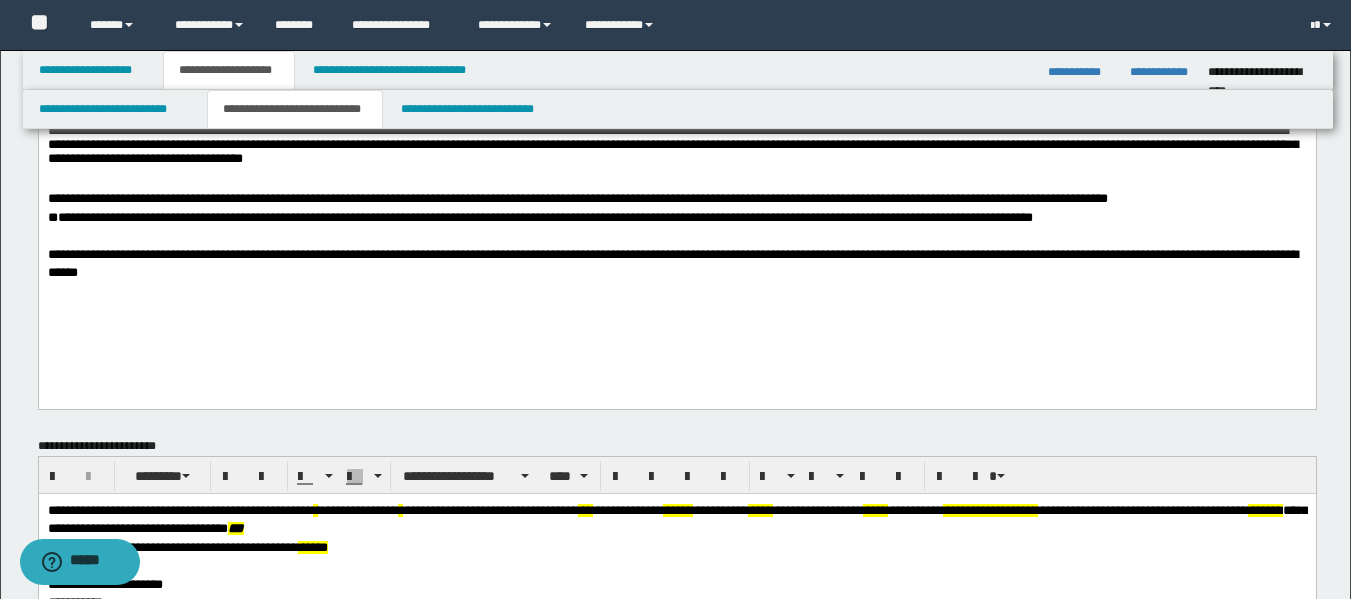 click on "**********" at bounding box center [672, 262] 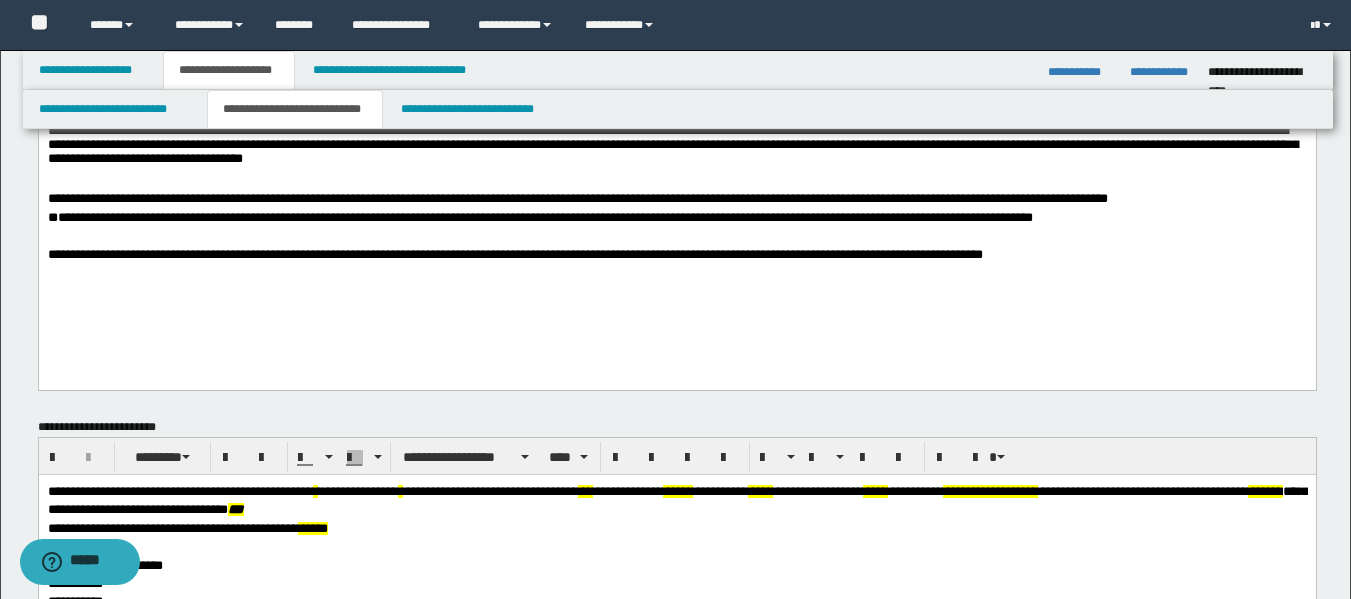 click on "**********" at bounding box center [514, 253] 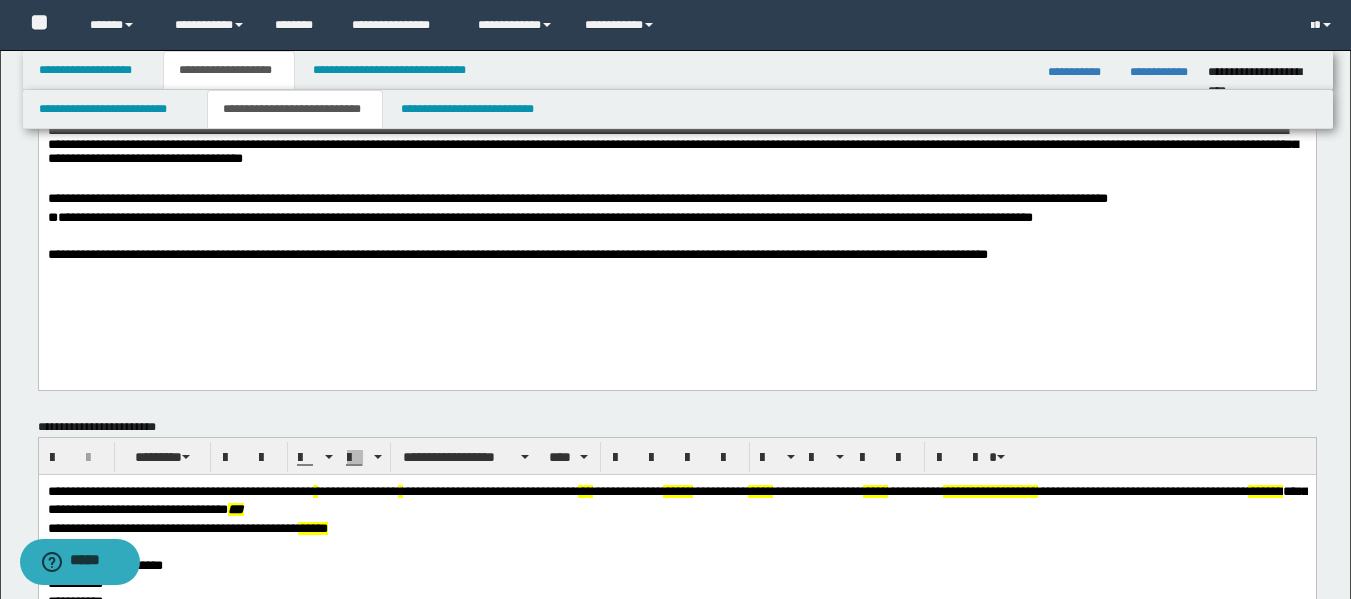 click on "**********" at bounding box center [517, 253] 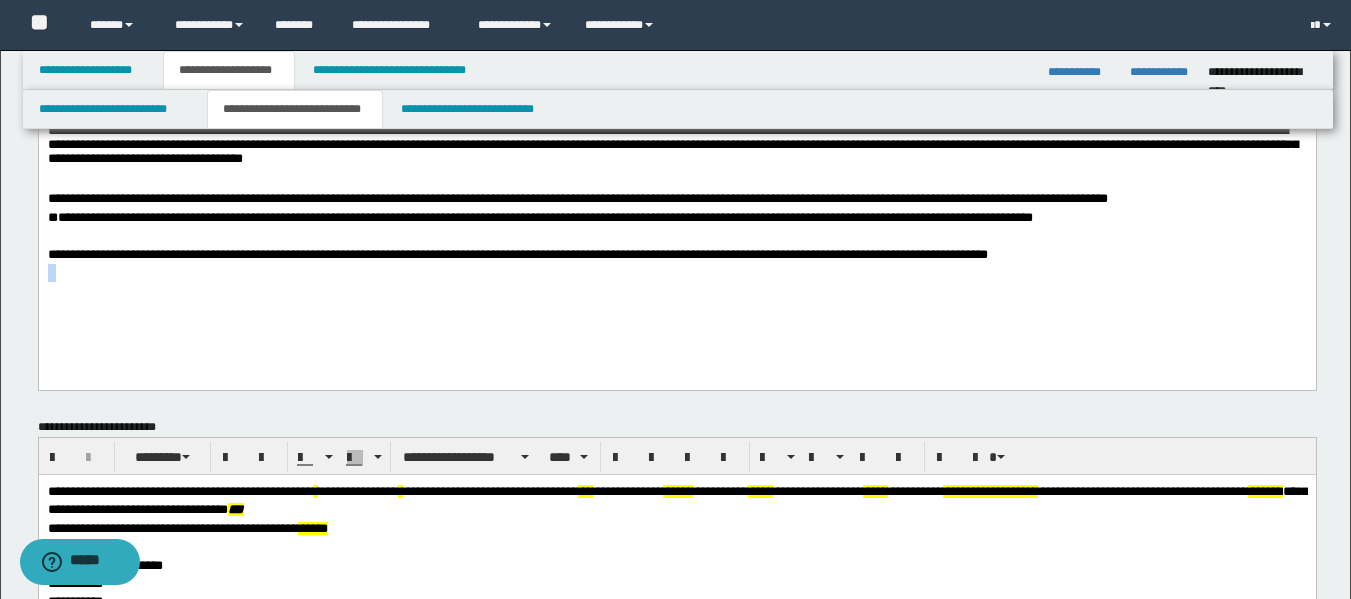 click on "**********" at bounding box center [676, 227] 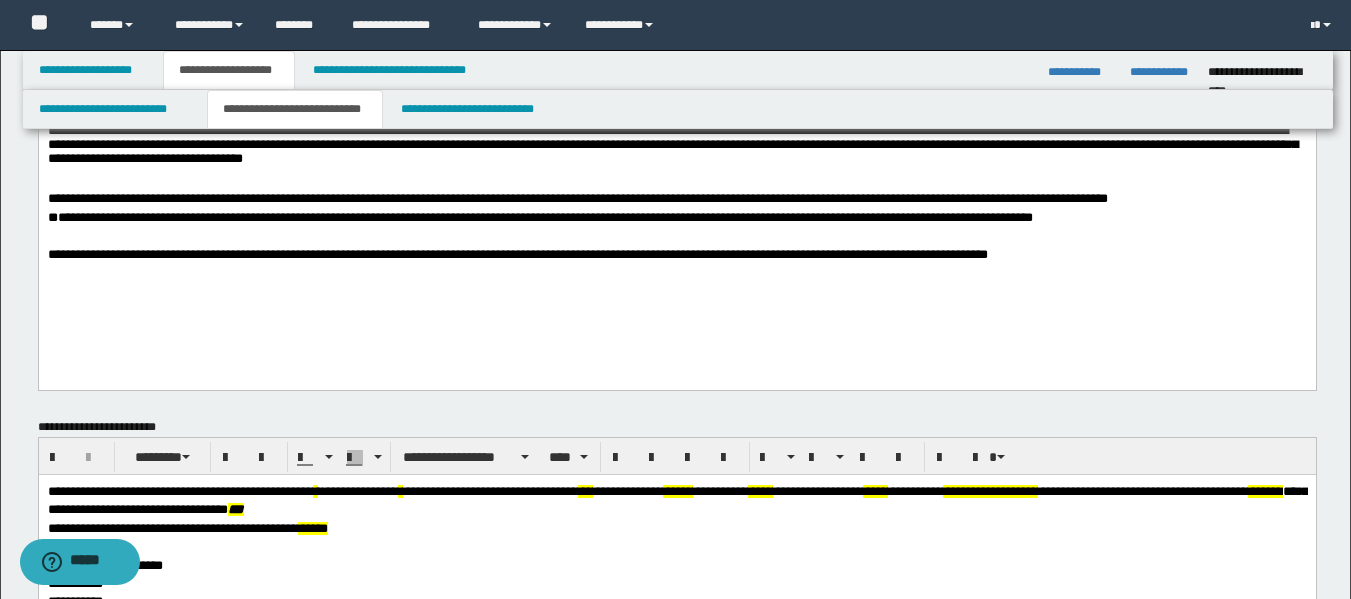 click on "**********" at bounding box center (174, 197) 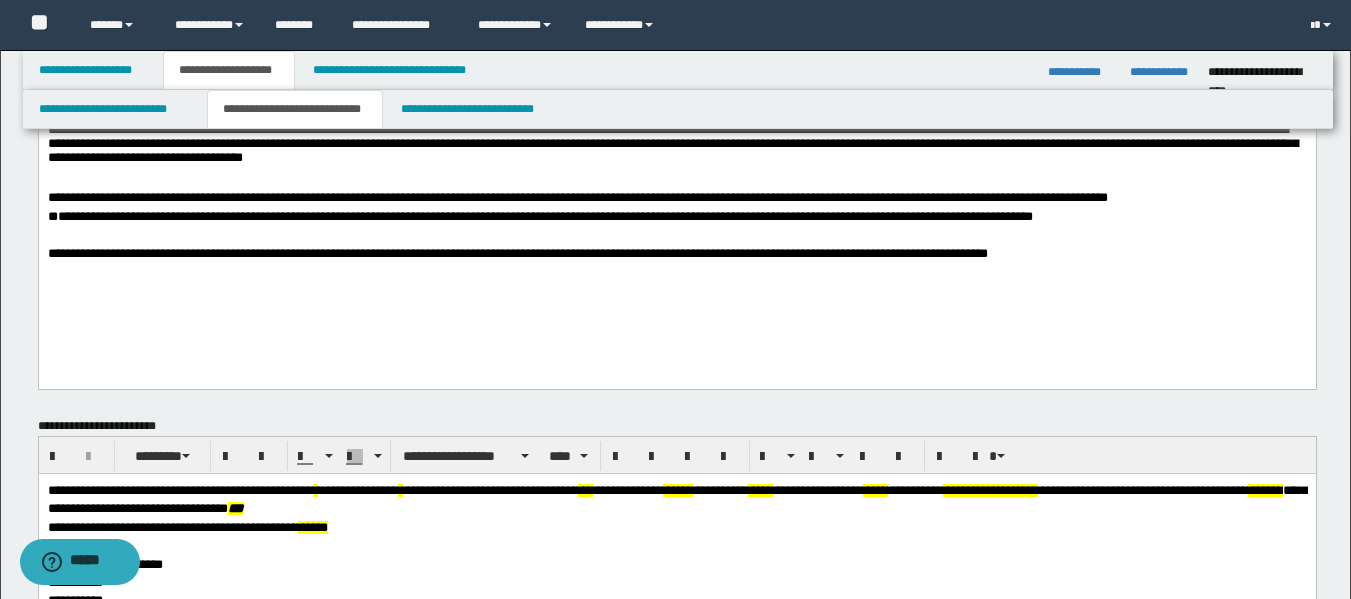 scroll, scrollTop: 100, scrollLeft: 0, axis: vertical 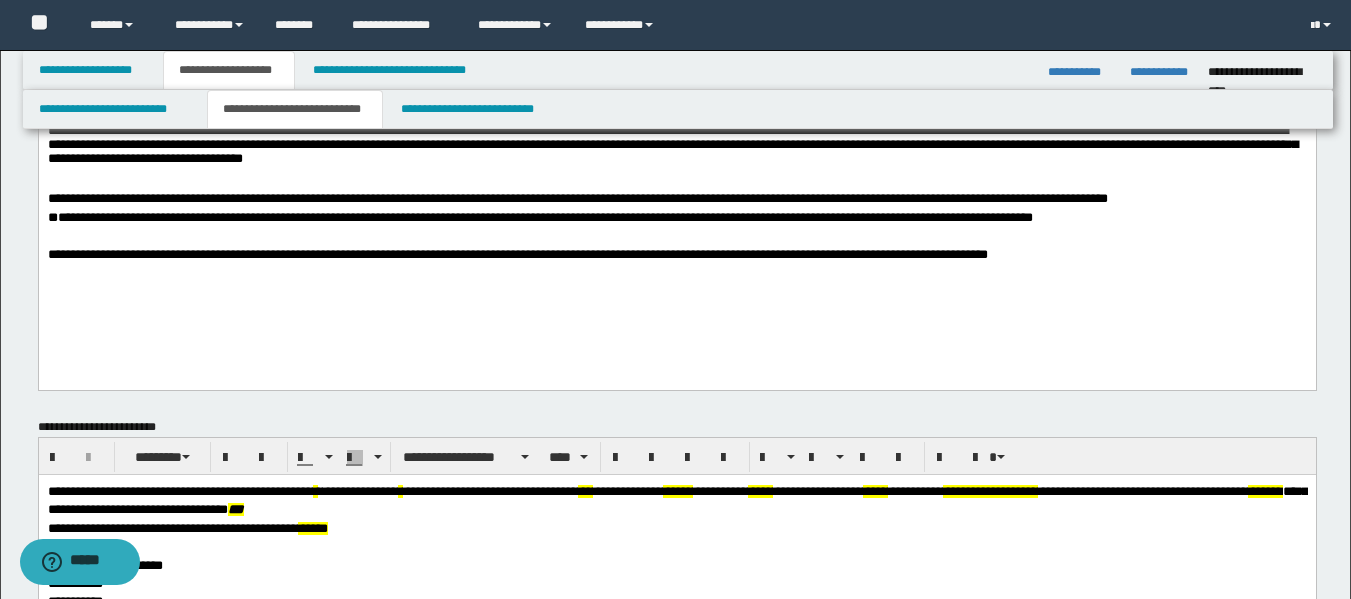 click on "**********" at bounding box center [676, 254] 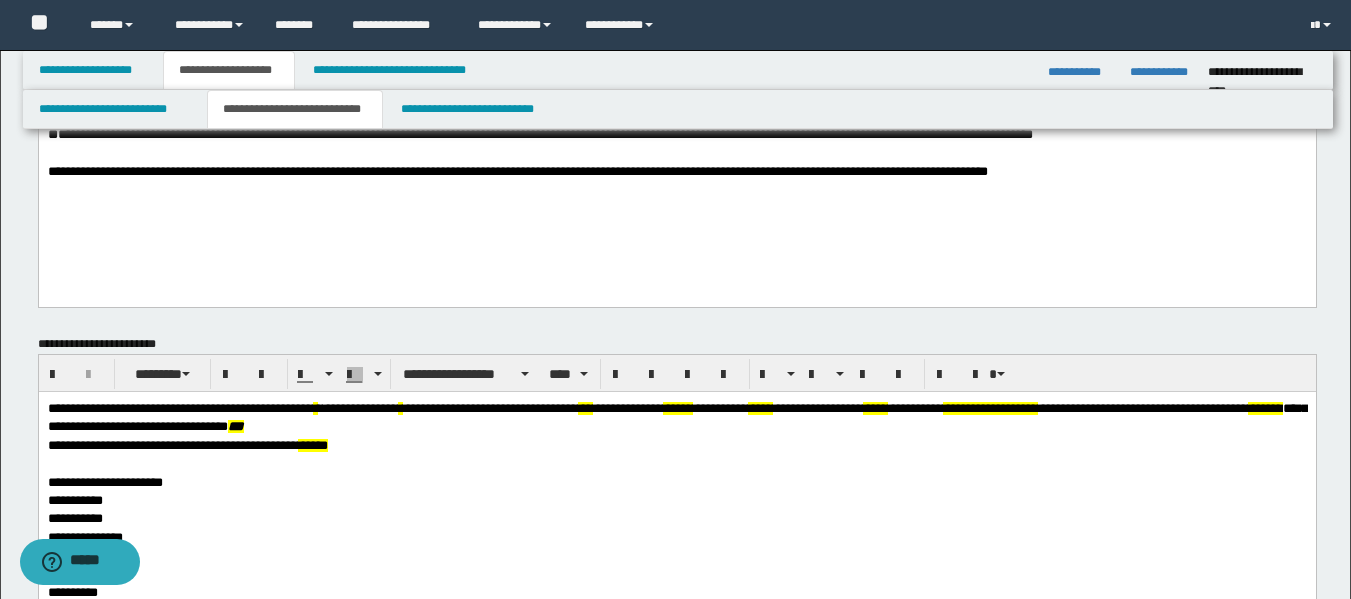 scroll, scrollTop: 200, scrollLeft: 0, axis: vertical 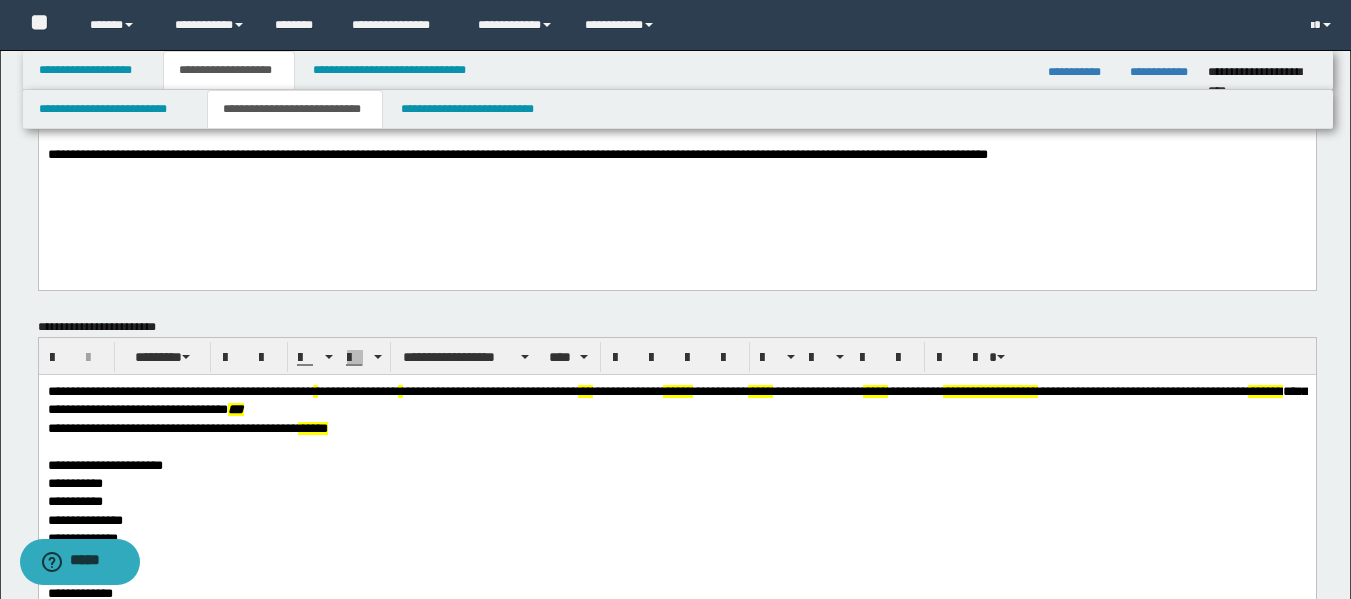 click on "**********" at bounding box center [359, 390] 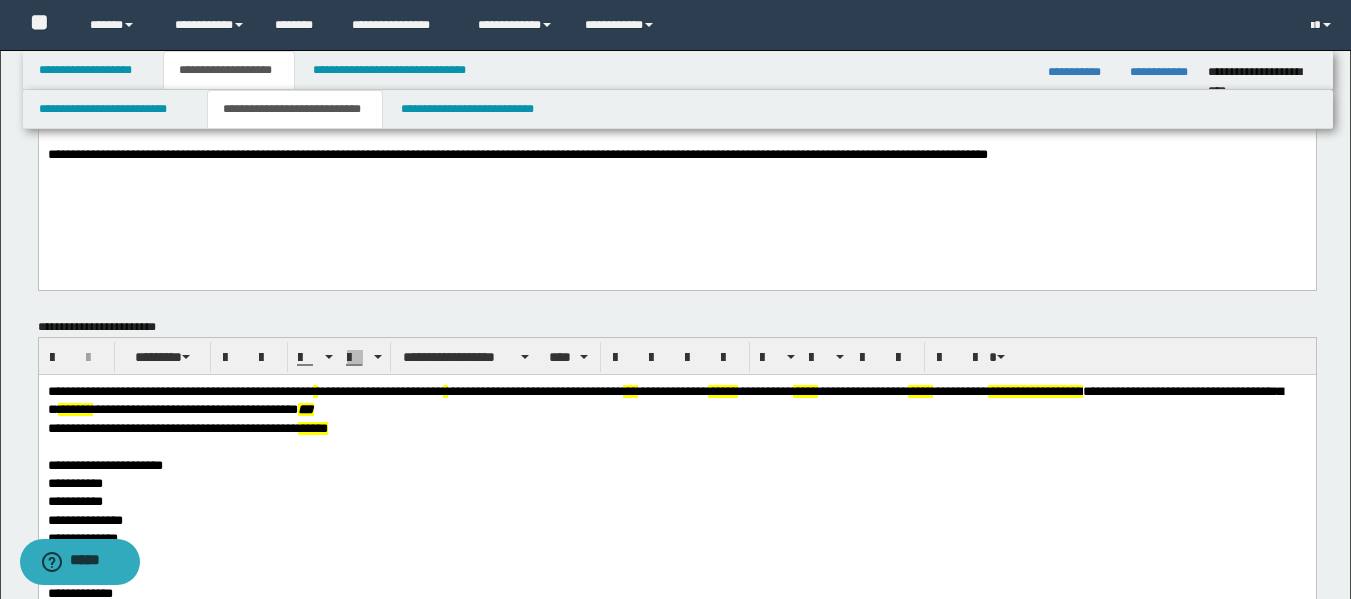 click on "**********" at bounding box center (382, 390) 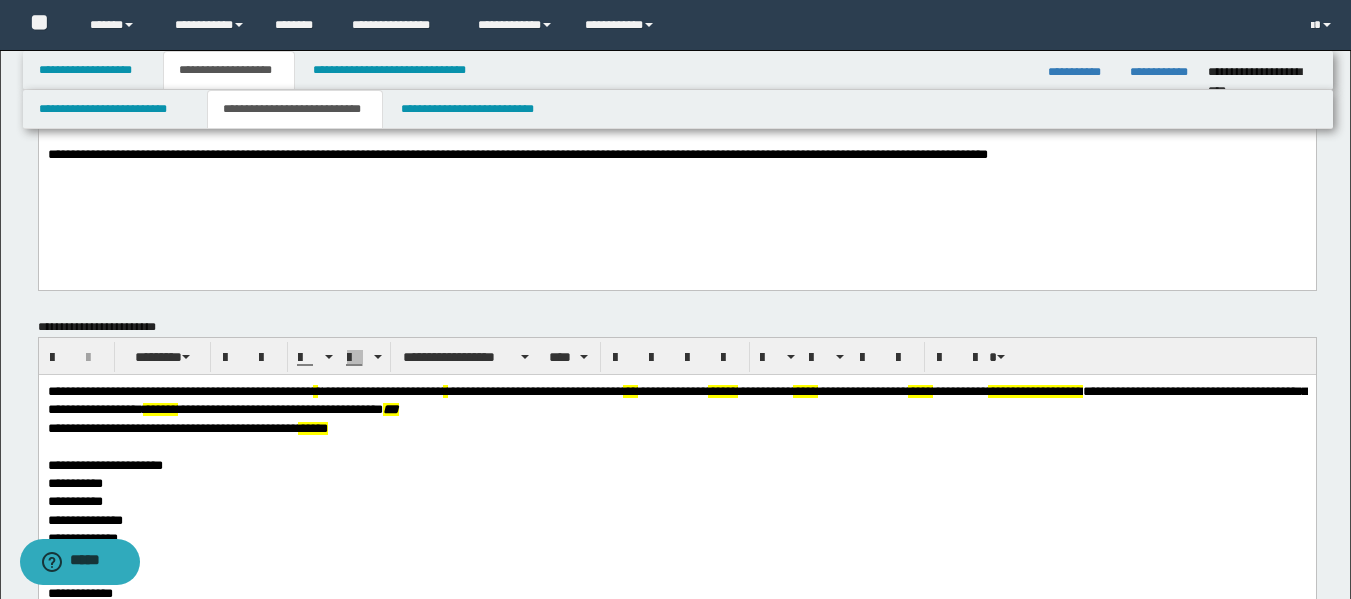 click on "**********" at bounding box center [677, 399] 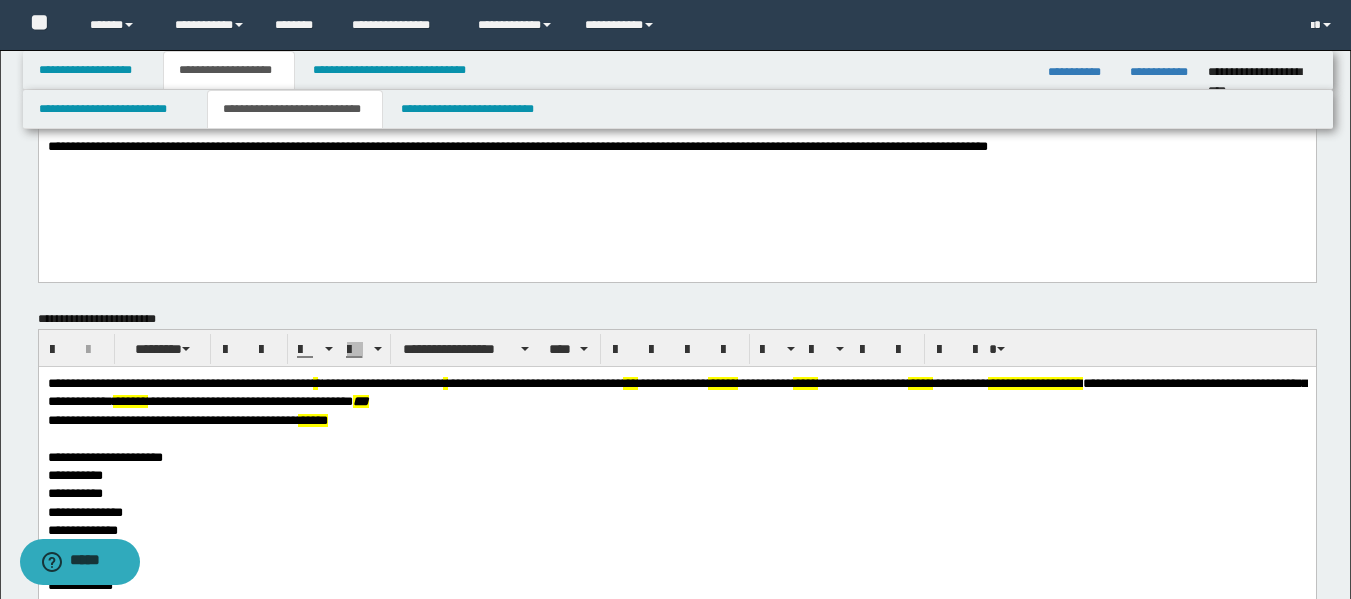 scroll, scrollTop: 300, scrollLeft: 0, axis: vertical 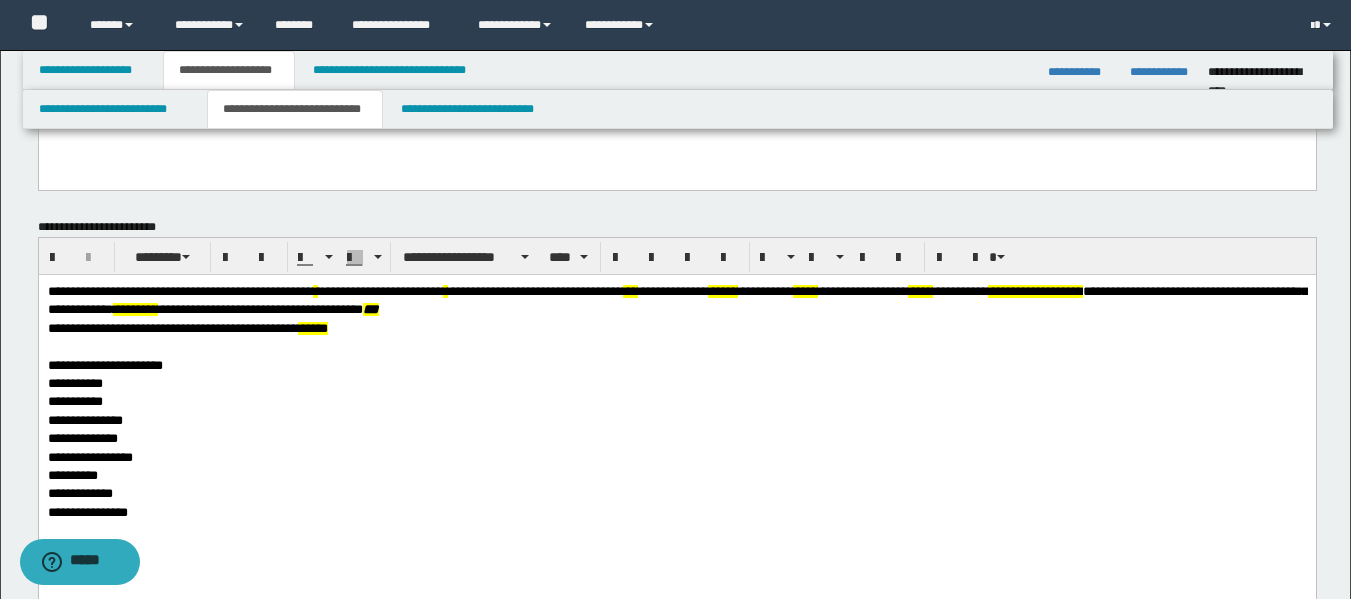 drag, startPoint x: 432, startPoint y: 309, endPoint x: 488, endPoint y: 279, distance: 63.529522 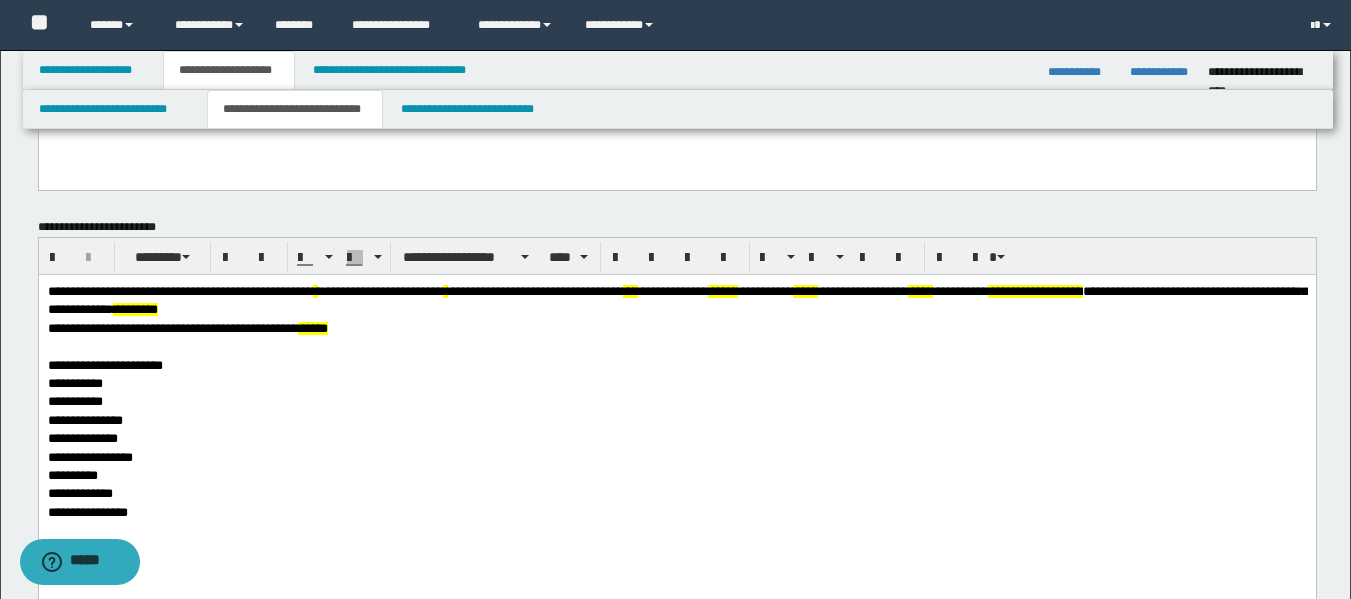 click on "**********" at bounding box center [676, 300] 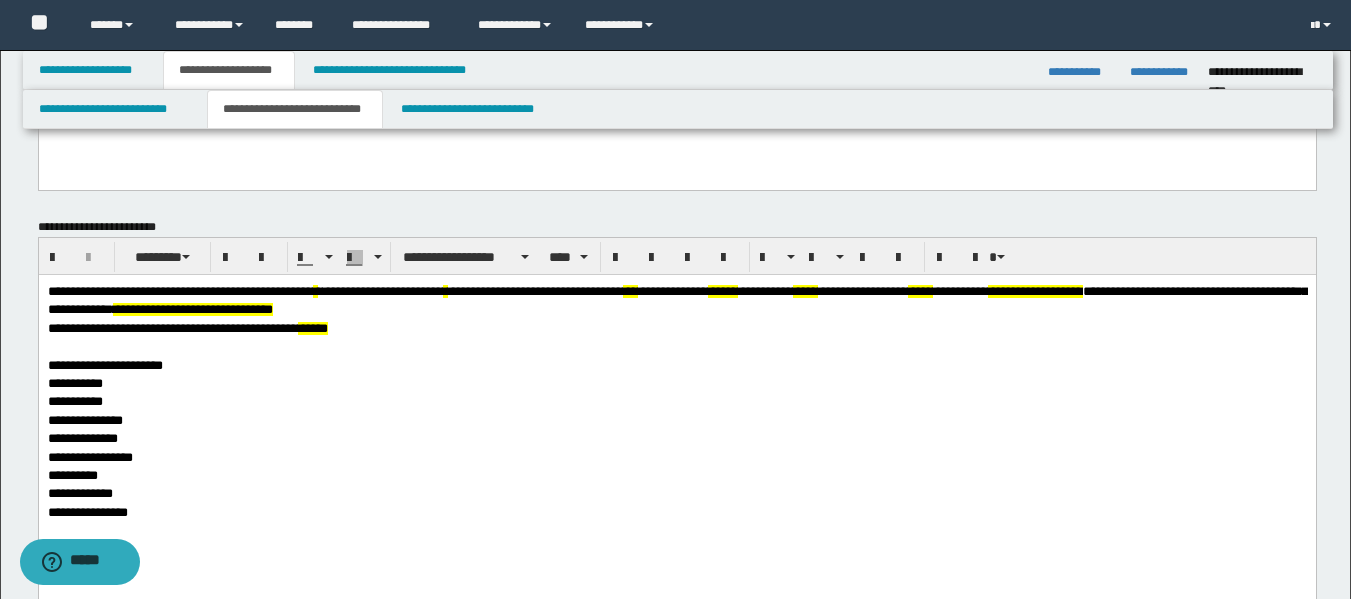 click on "**********" at bounding box center [192, 308] 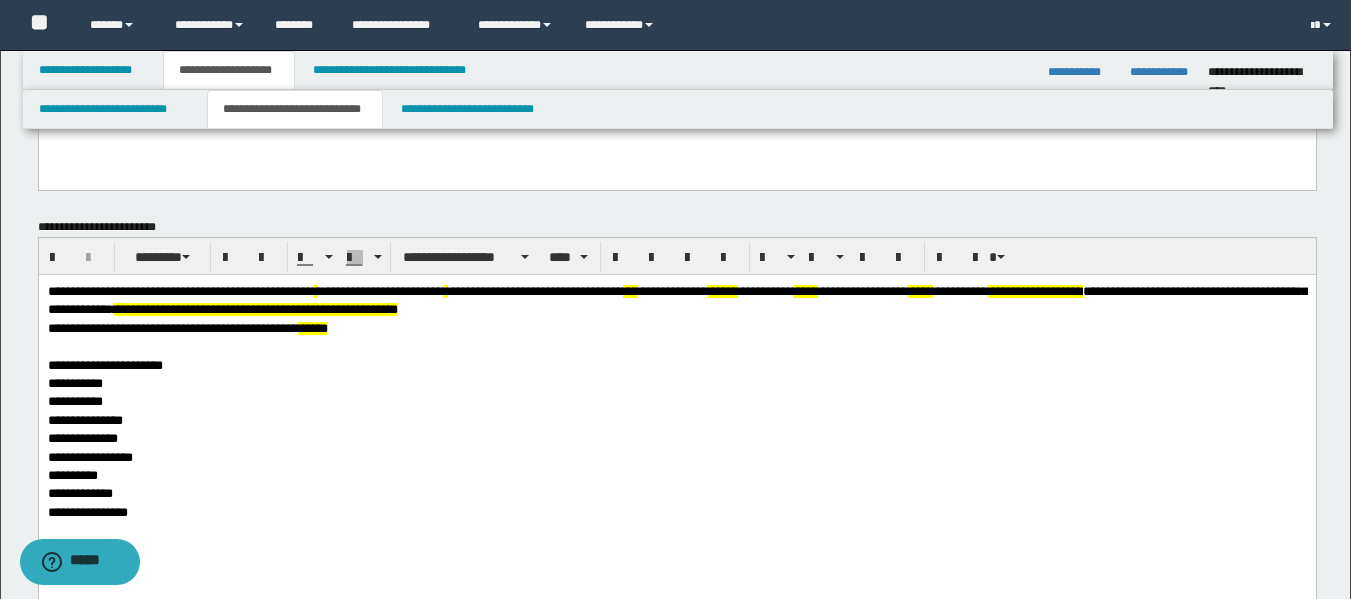 click on "**********" at bounding box center (254, 308) 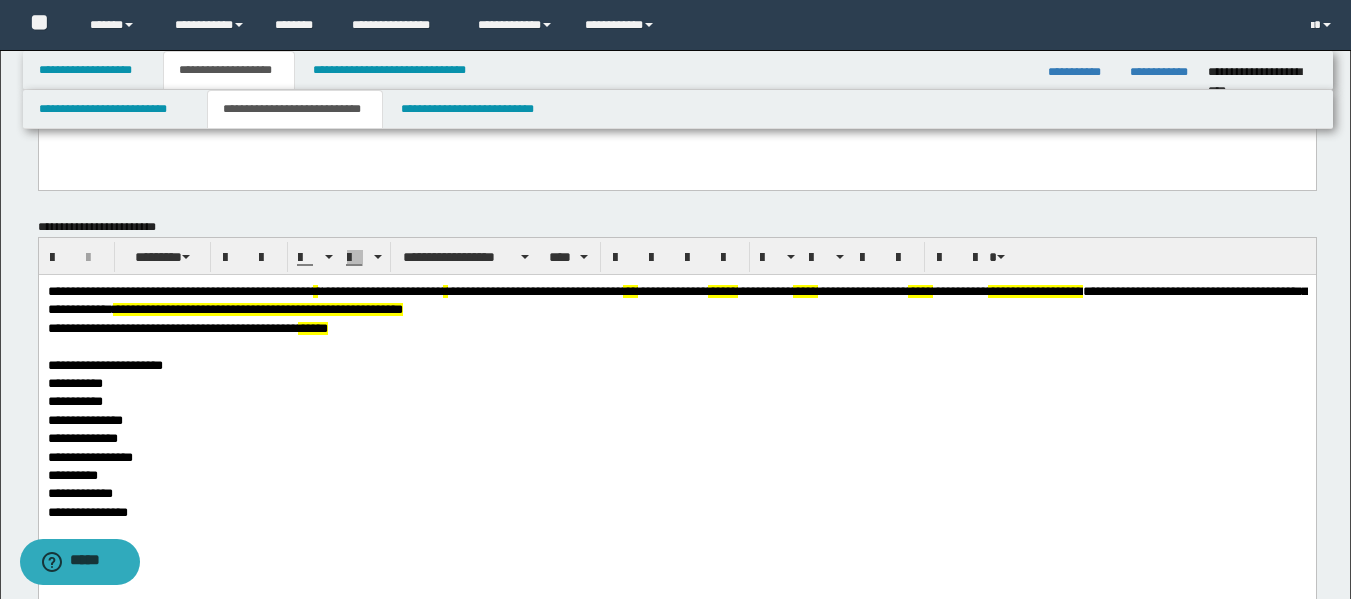 click on "**********" at bounding box center (257, 308) 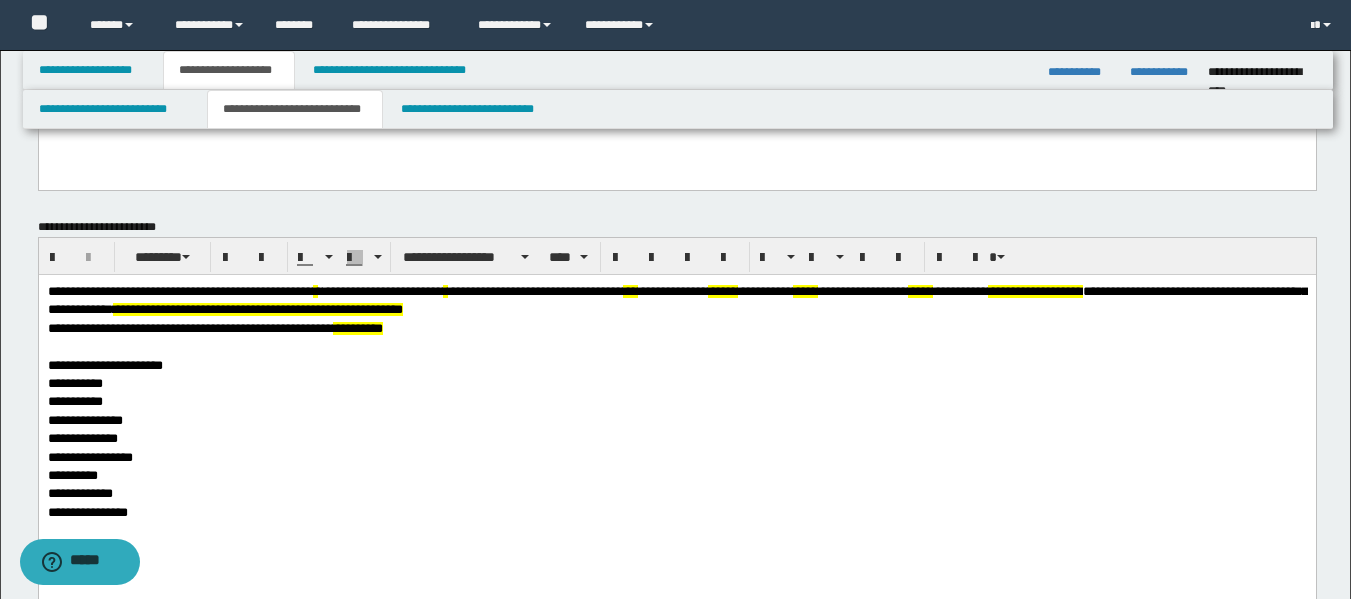 click on "**********" at bounding box center [189, 327] 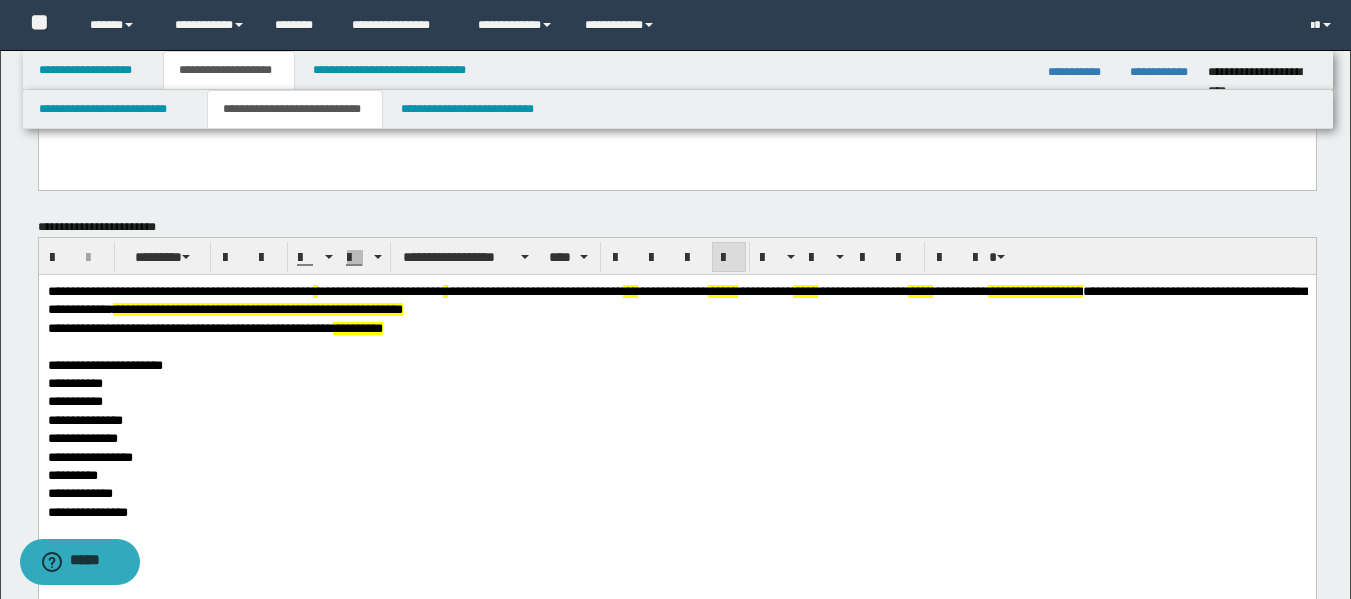 click on "**********" at bounding box center [89, 456] 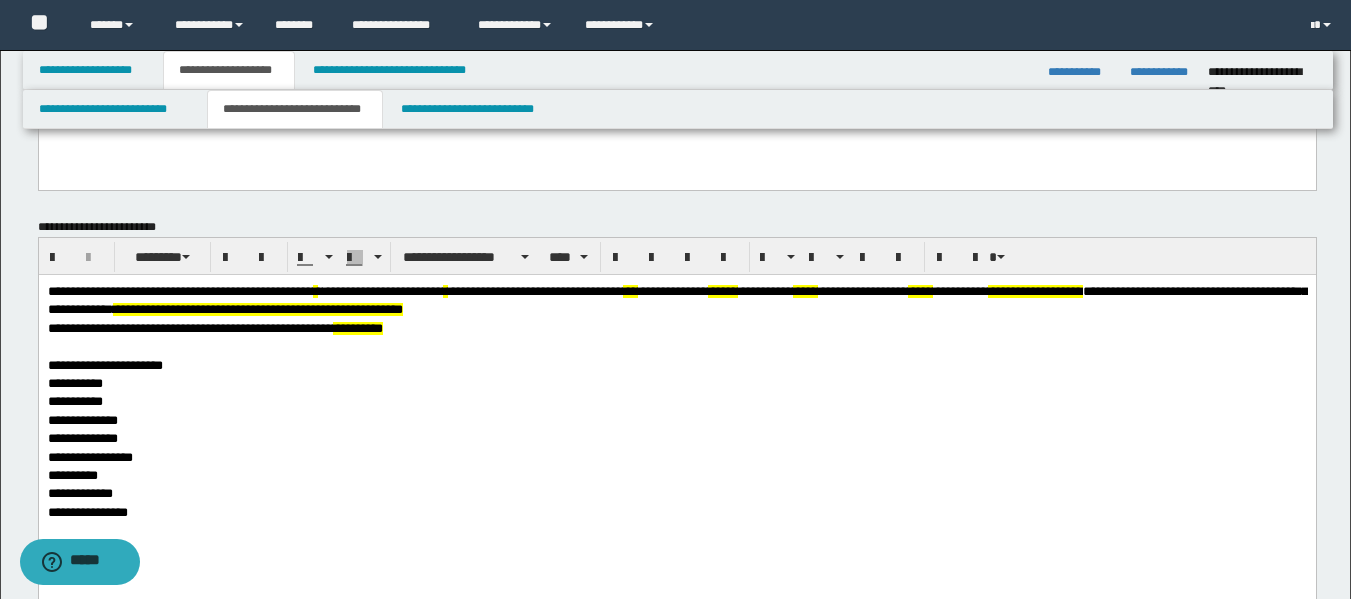 click on "******" at bounding box center [722, 290] 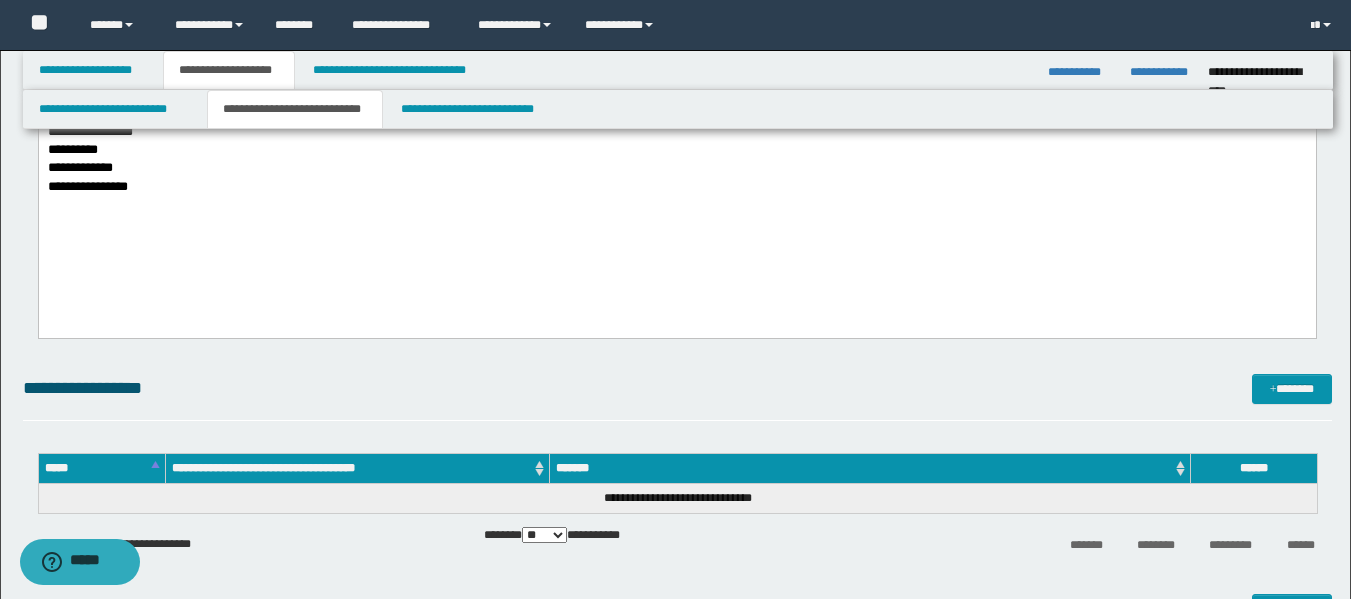 scroll, scrollTop: 700, scrollLeft: 0, axis: vertical 